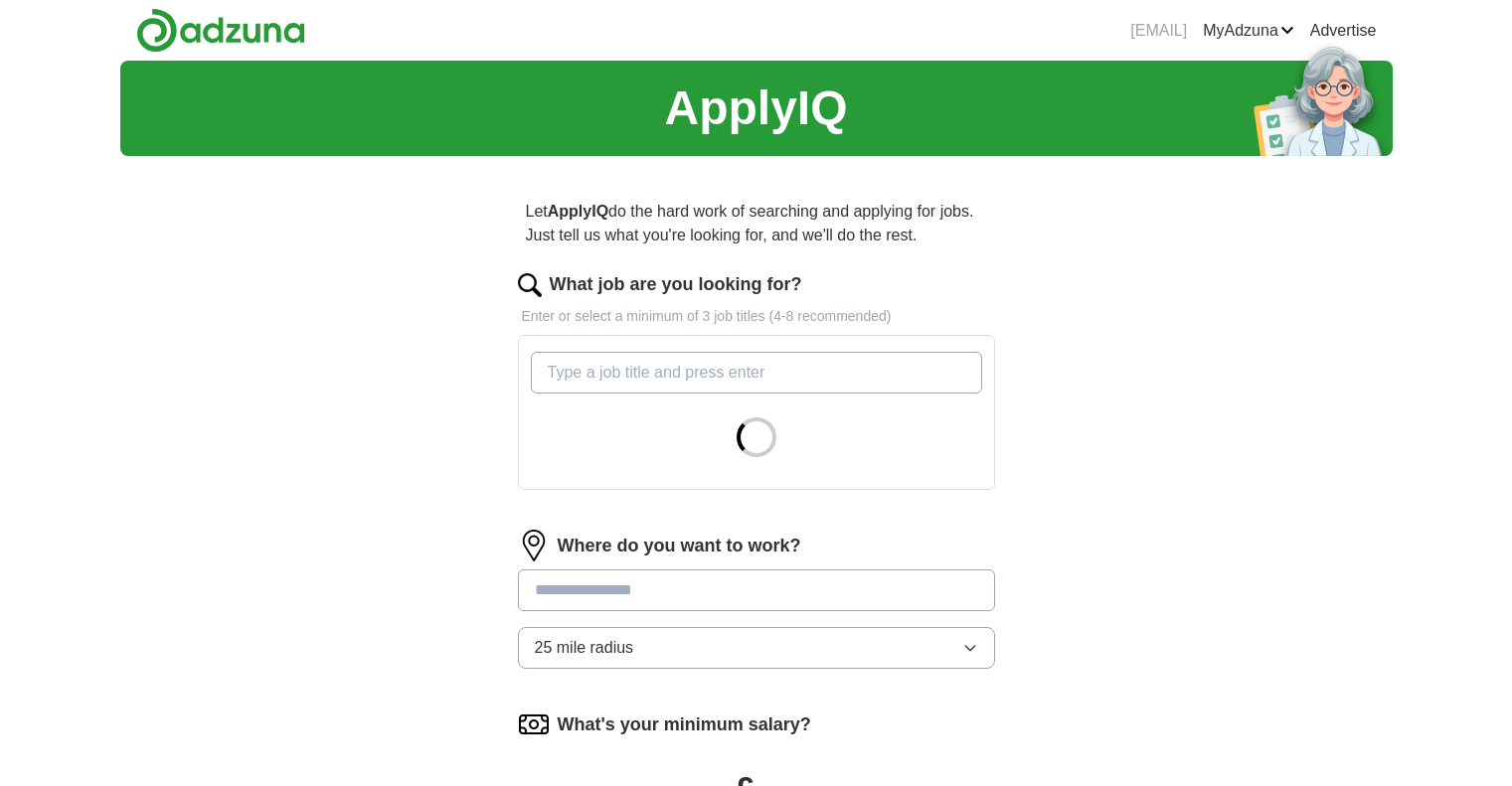scroll, scrollTop: 0, scrollLeft: 0, axis: both 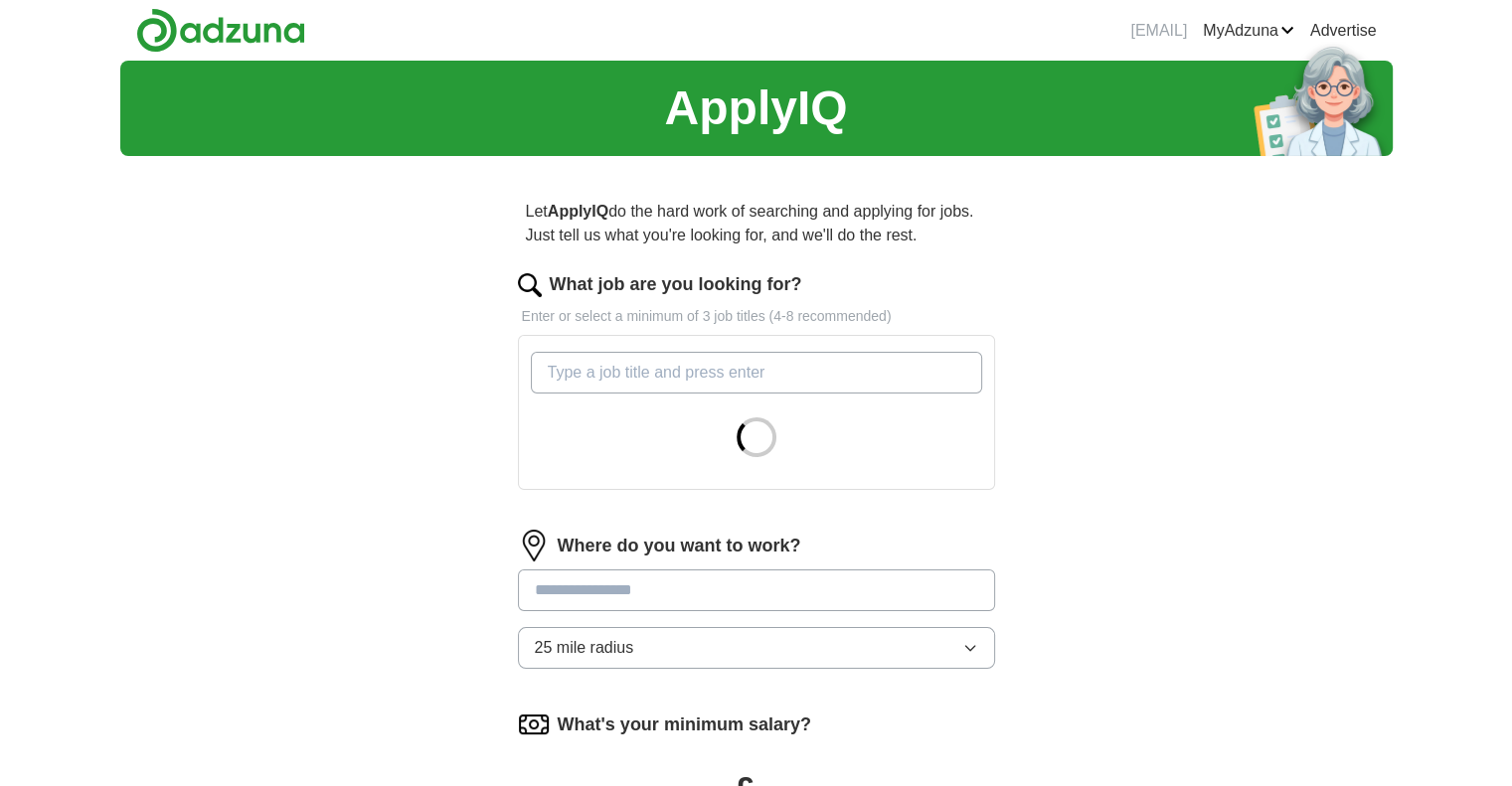 click on "What job are you looking for?" at bounding box center [756, 373] 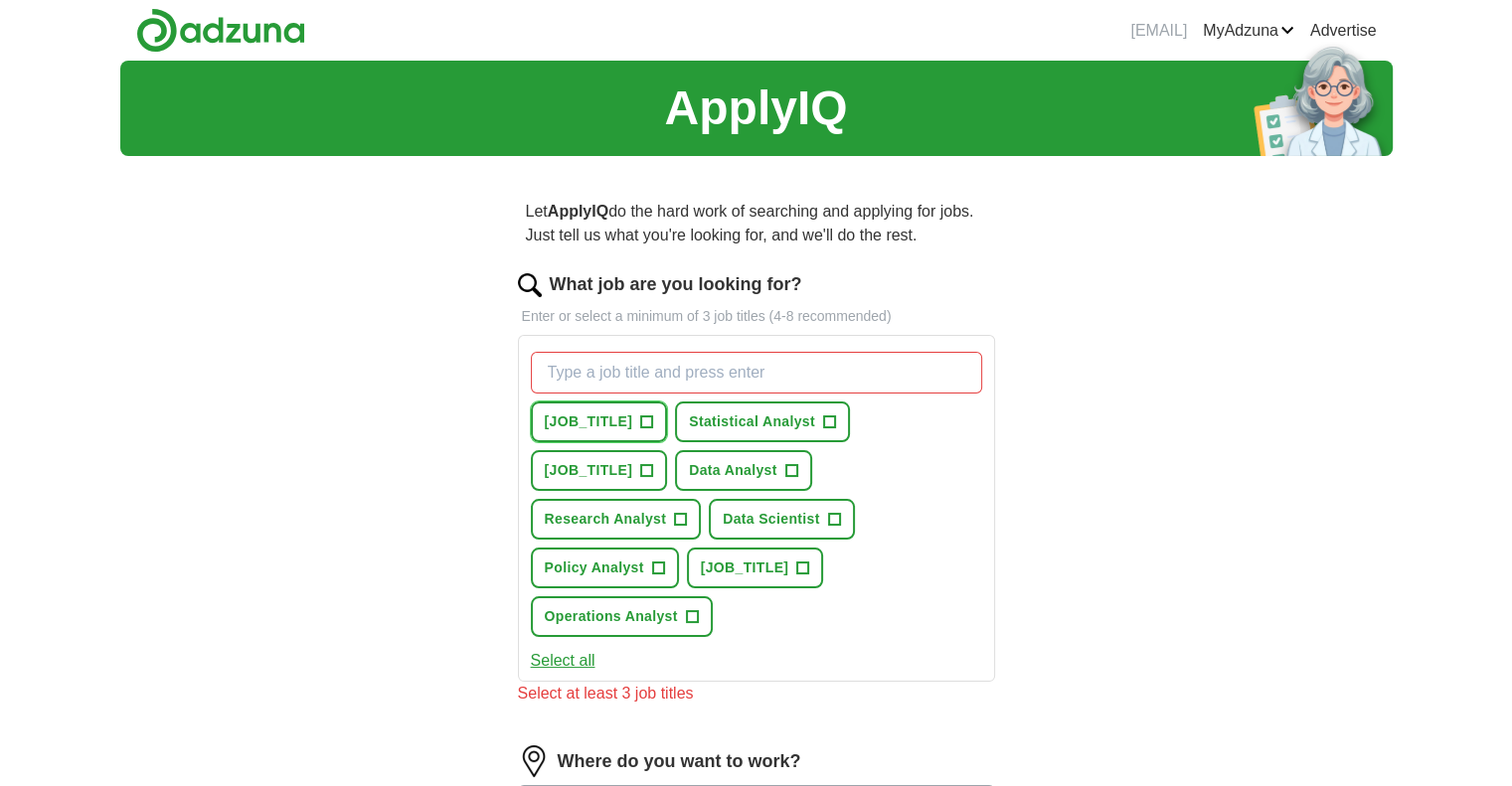 click on "[JOB_TITLE]" at bounding box center [588, 421] 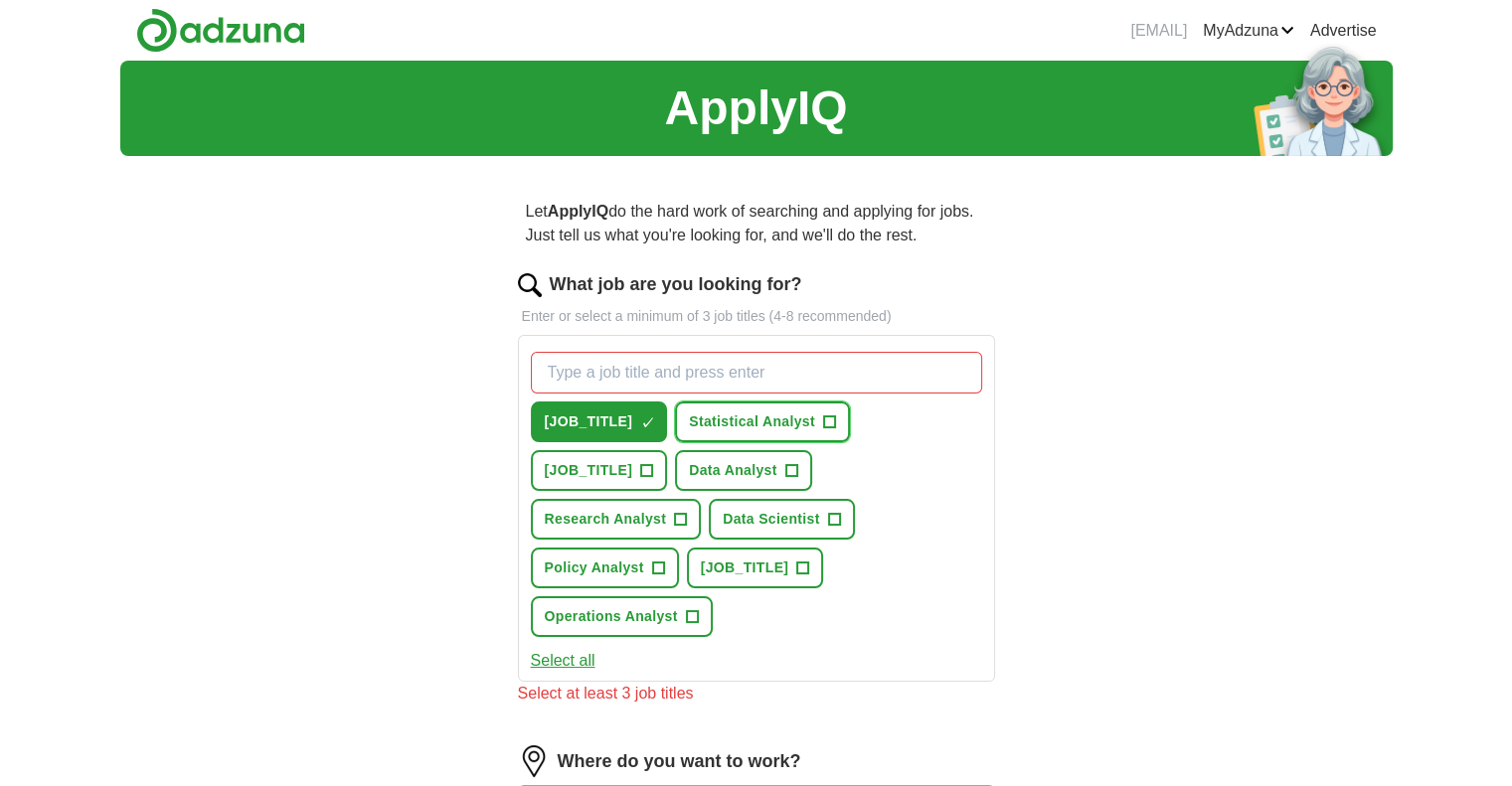 click on "Statistical Analyst" at bounding box center [752, 421] 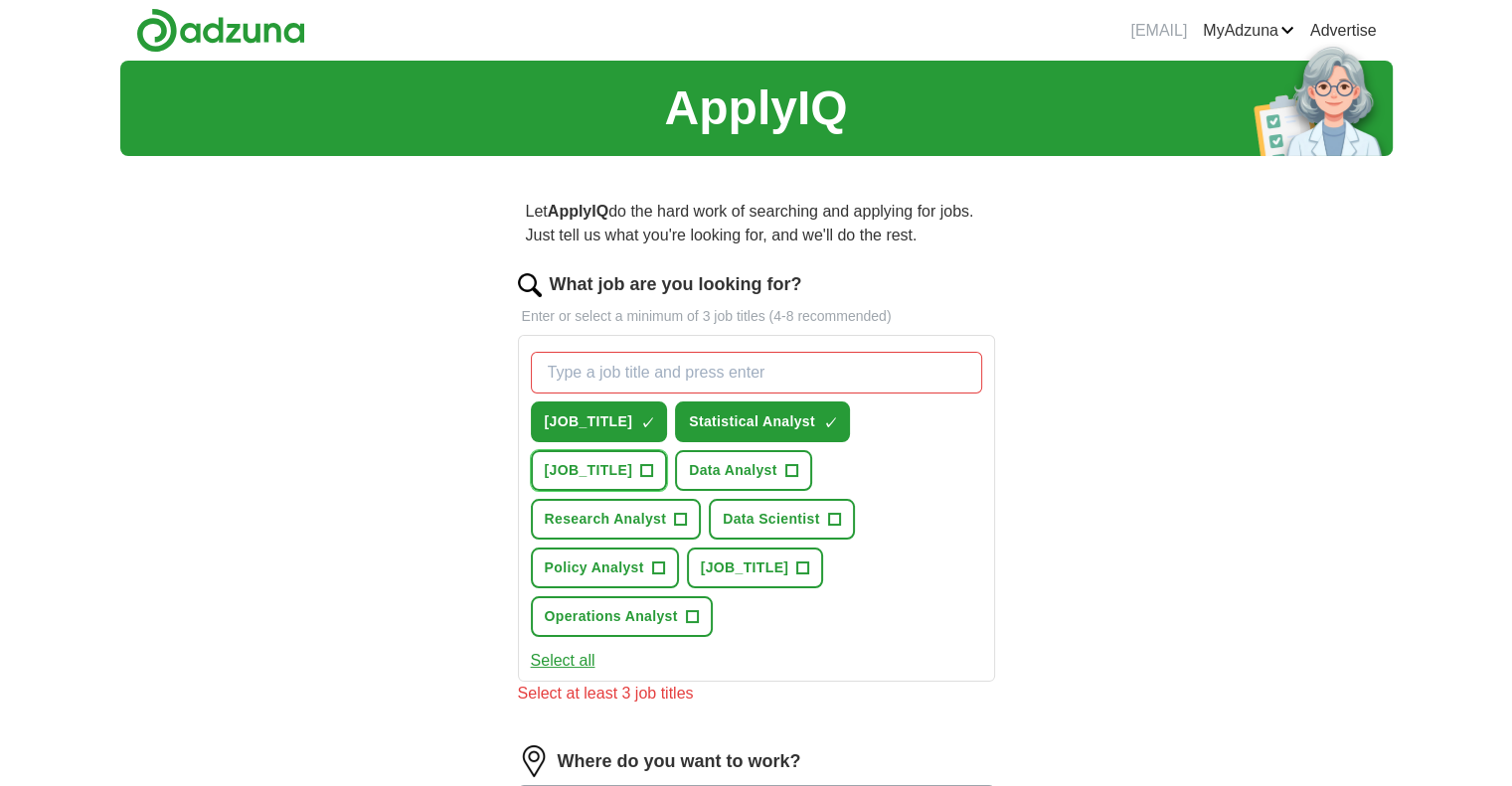 click on "[JOB_TITLE]" at bounding box center (588, 470) 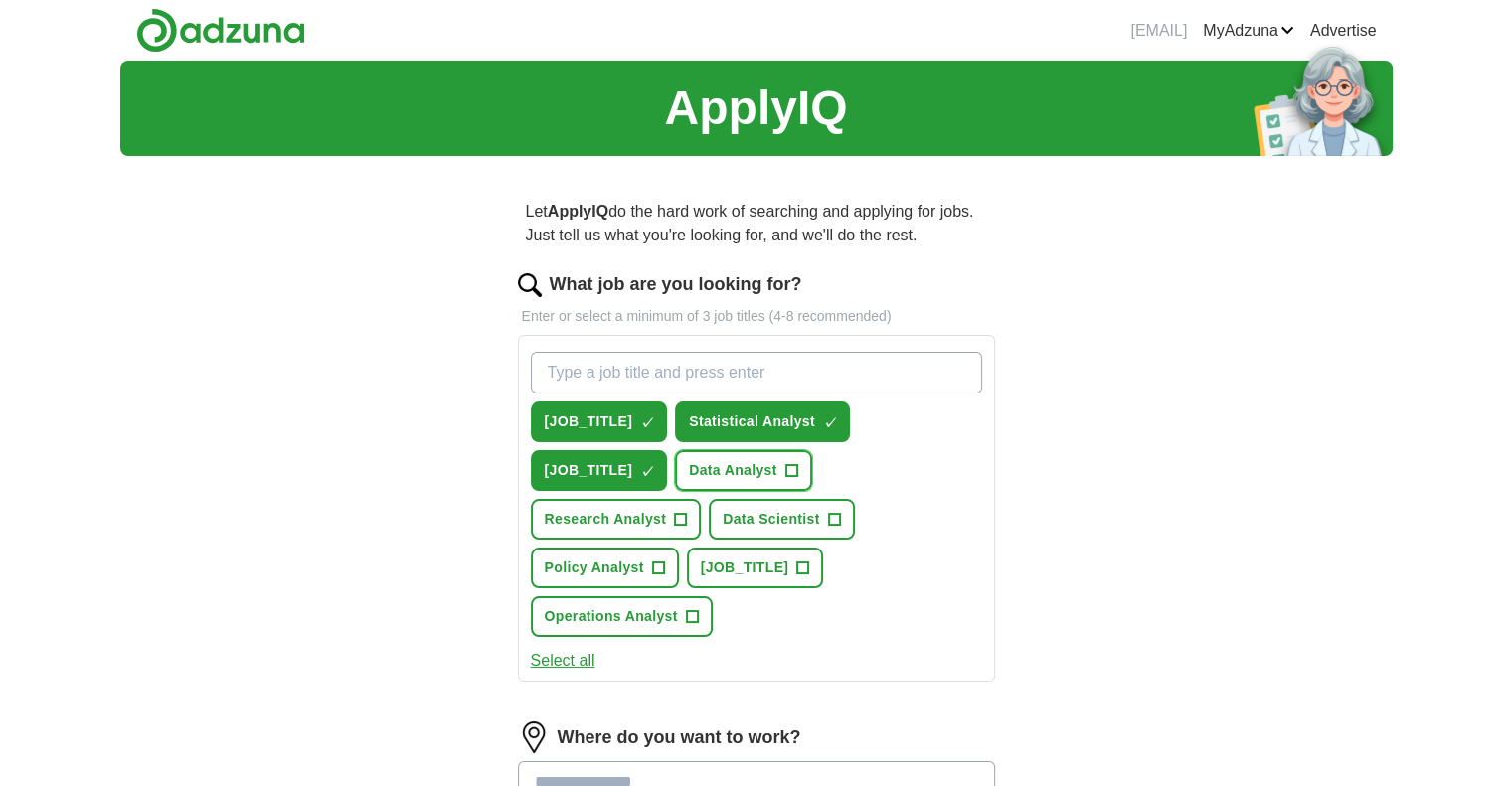 click on "Data Analyst" at bounding box center [733, 470] 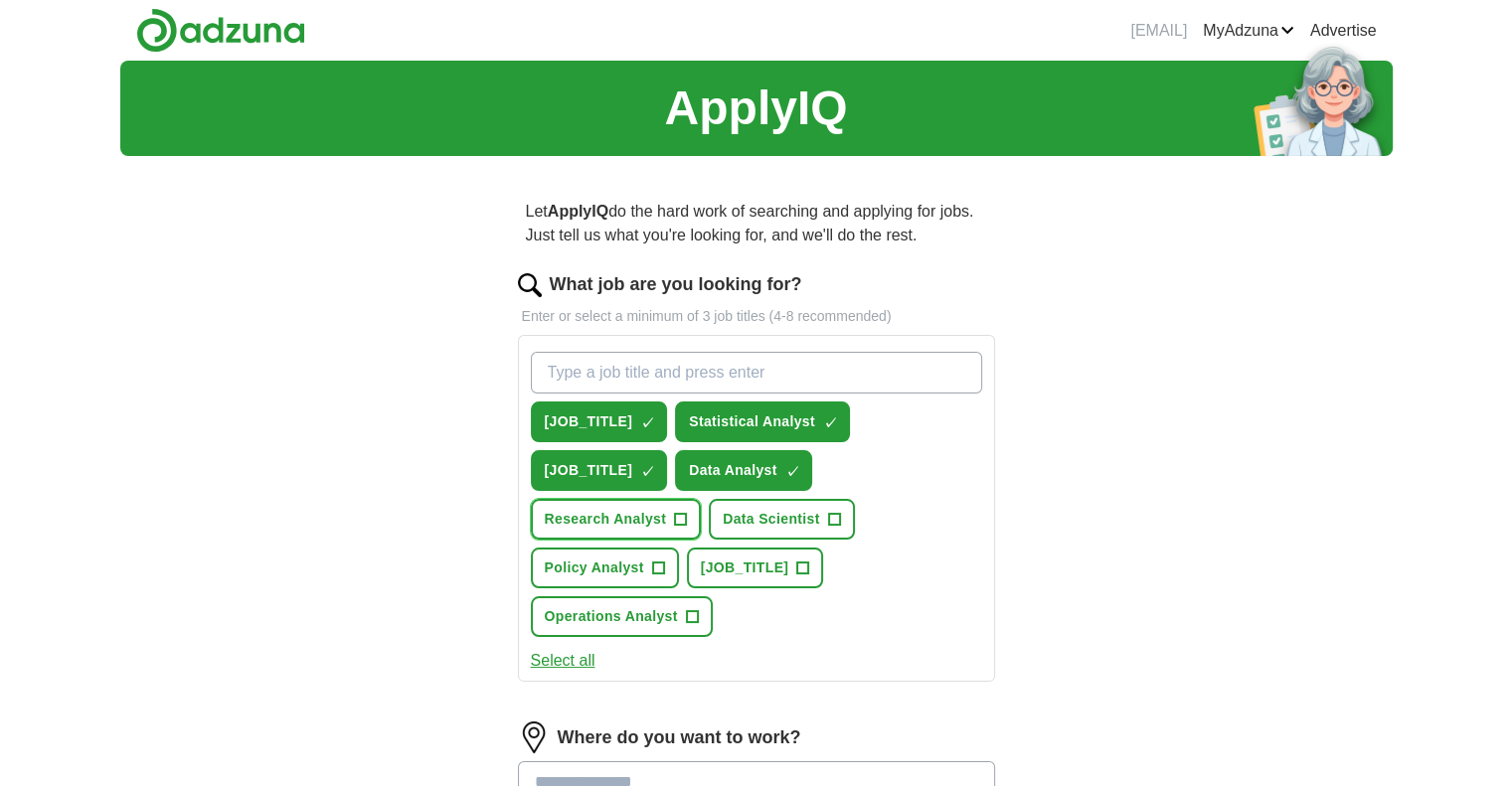 click on "Research Analyst" at bounding box center [605, 519] 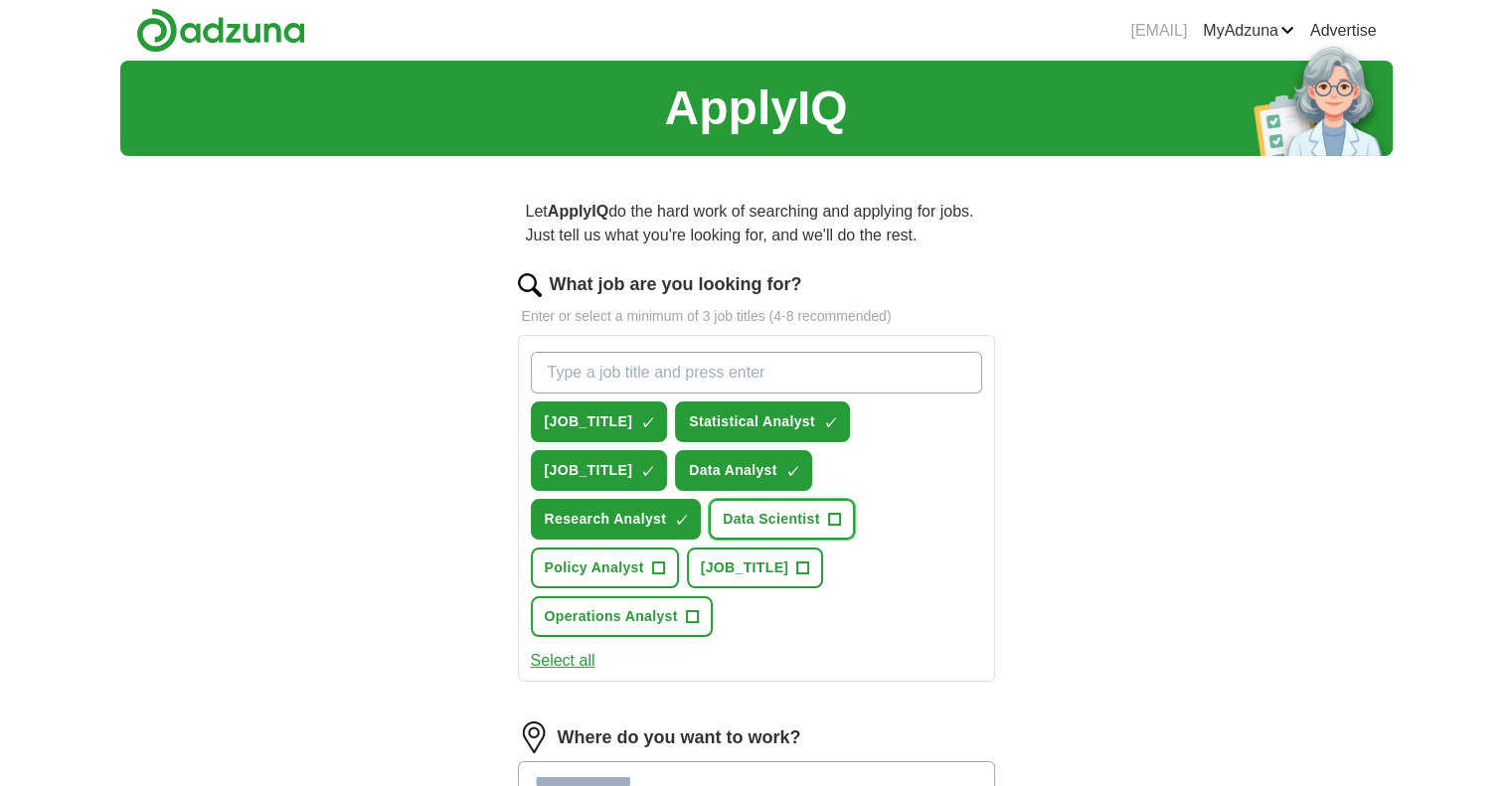 click on "Data Scientist +" at bounding box center (781, 519) 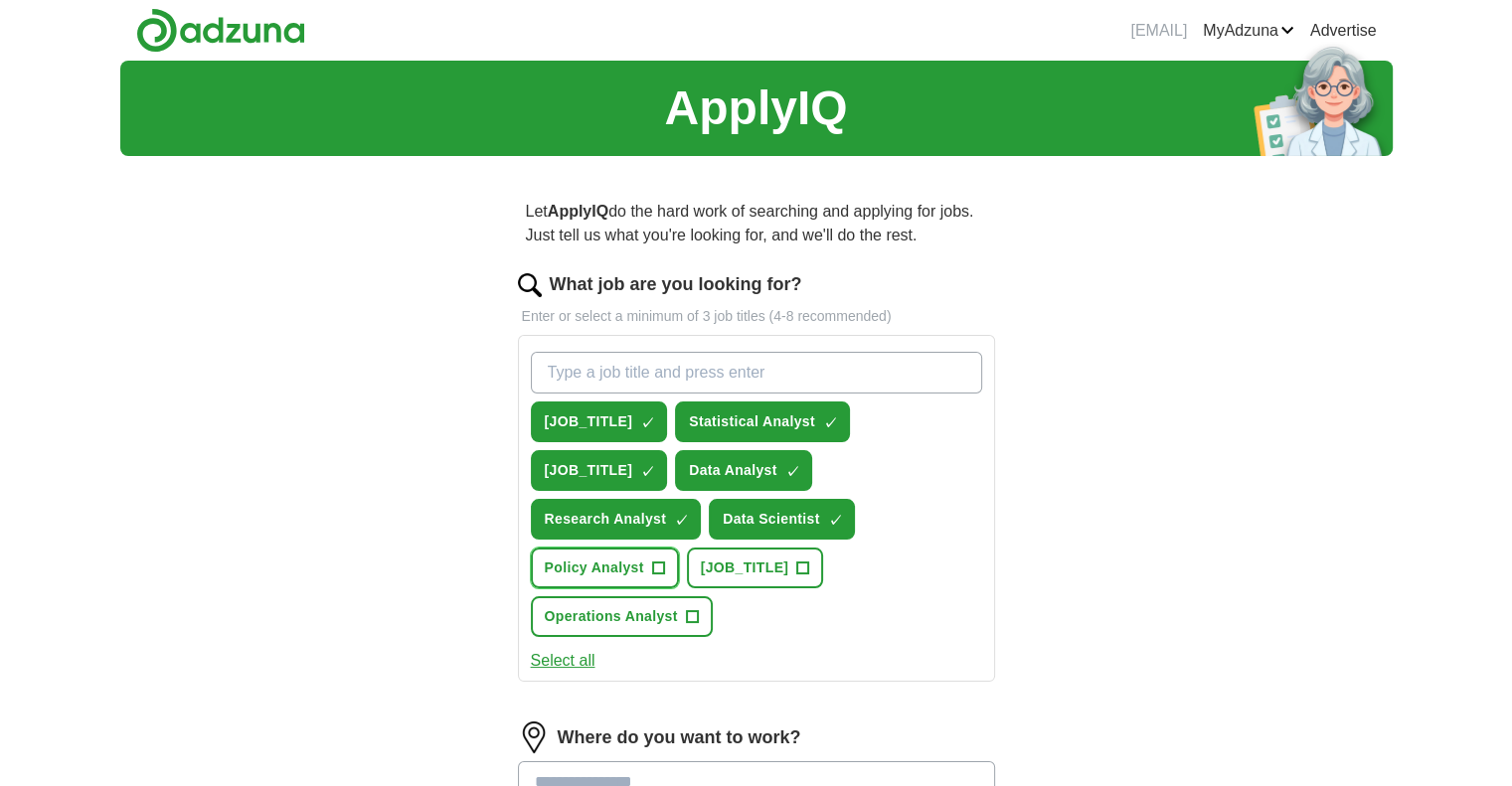 click on "Policy Analyst +" at bounding box center (604, 567) 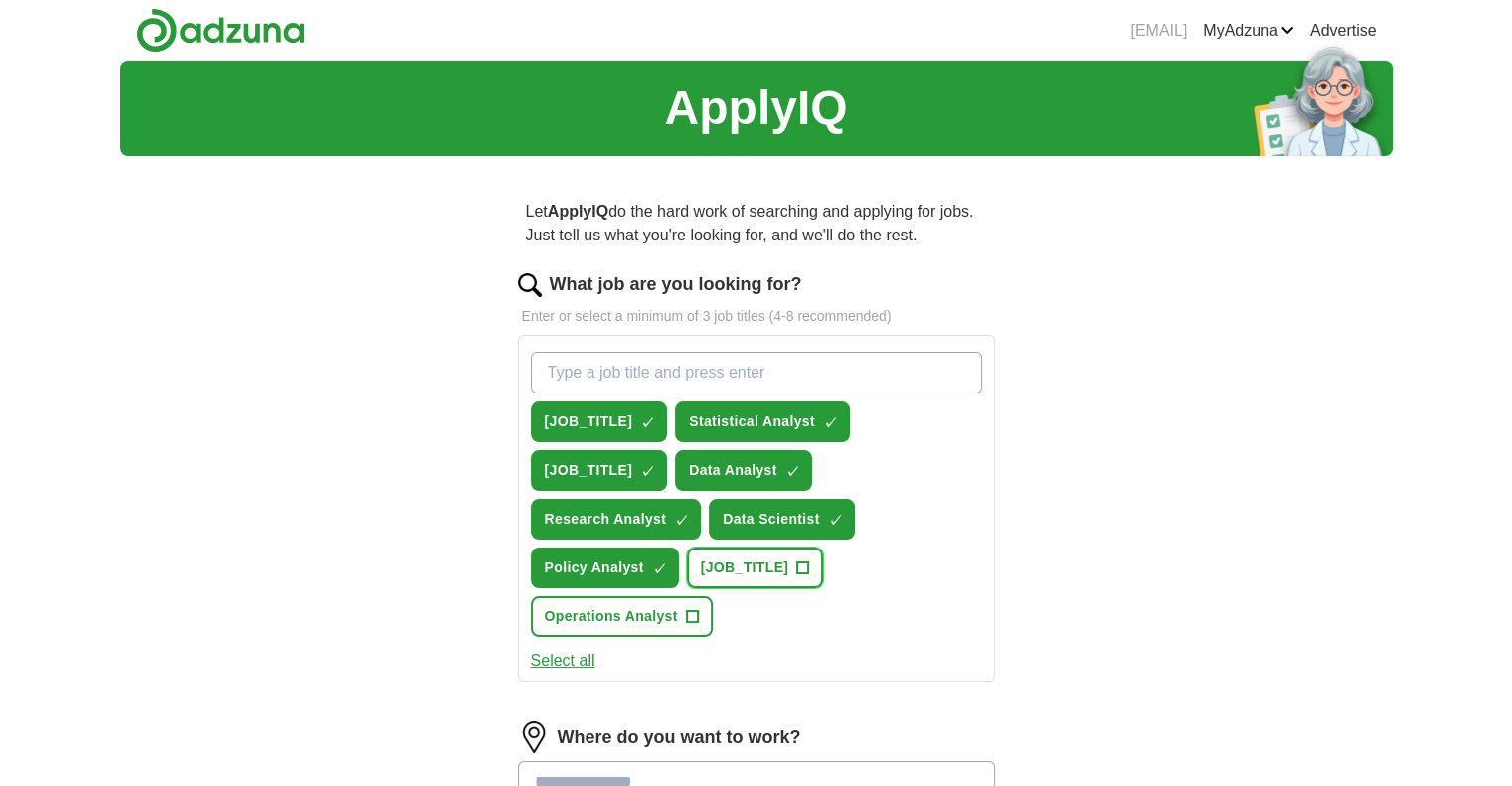 click on "[JOB_TITLE]" at bounding box center [745, 567] 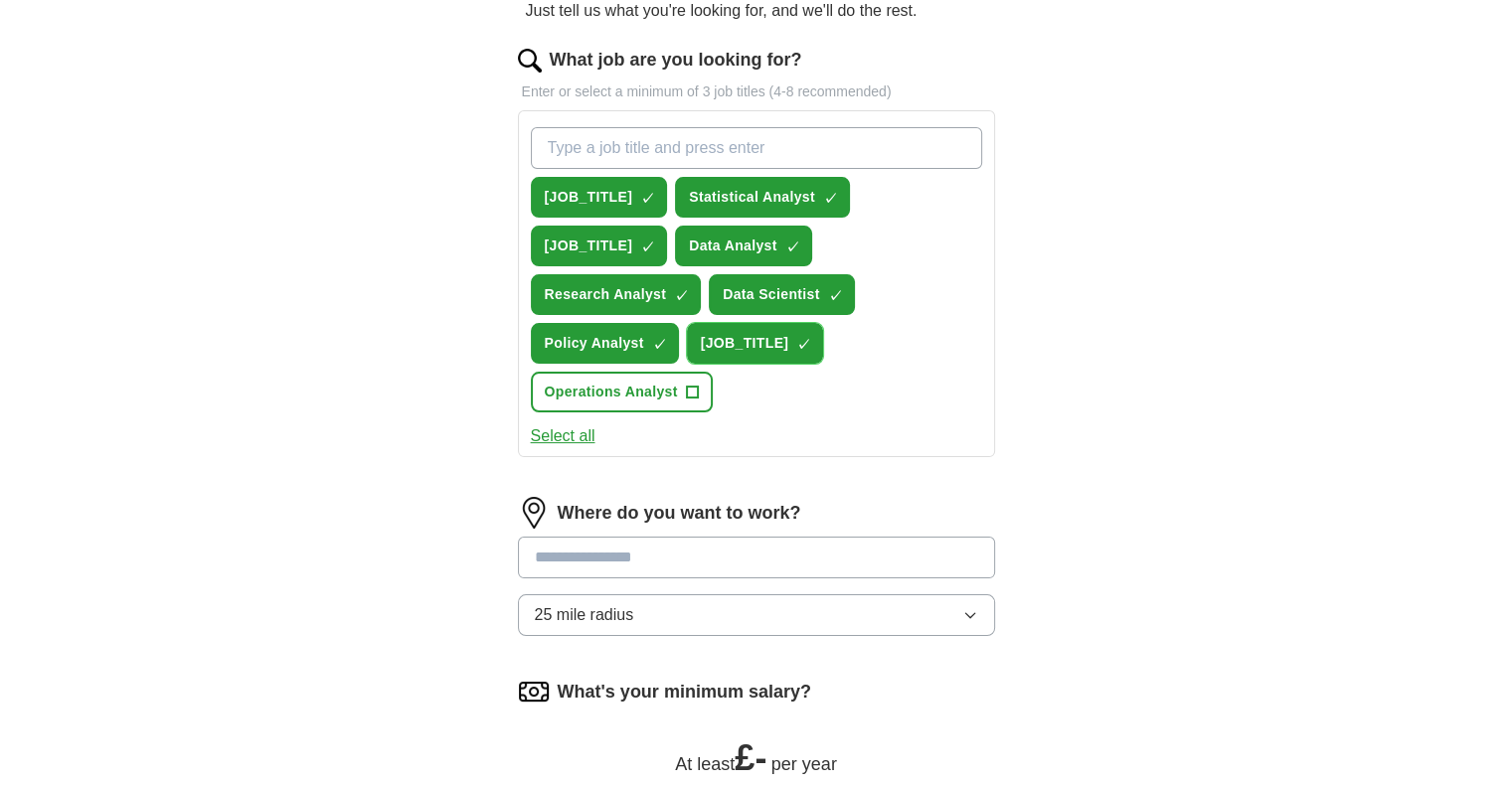 scroll, scrollTop: 298, scrollLeft: 0, axis: vertical 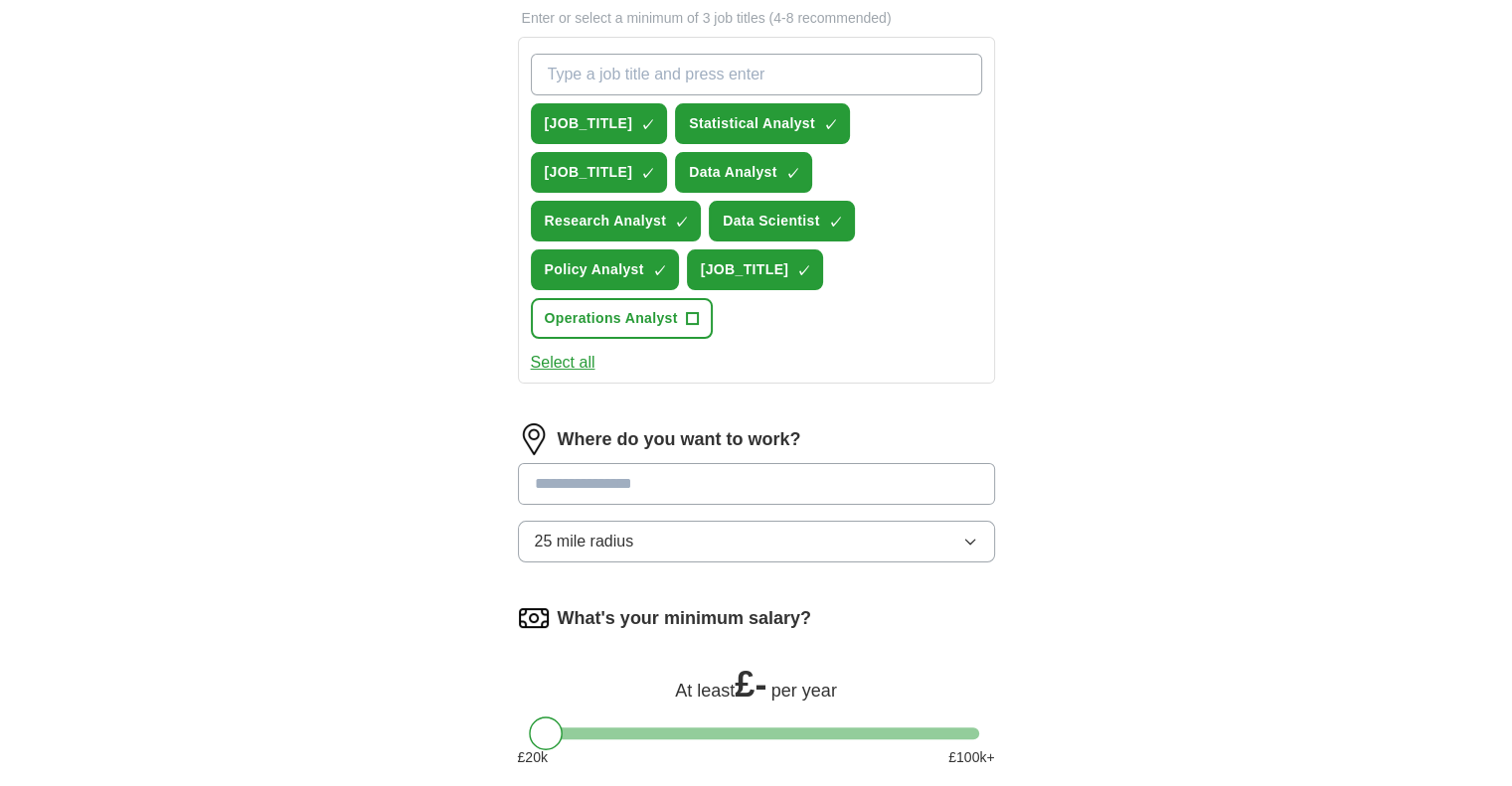click at bounding box center [756, 484] 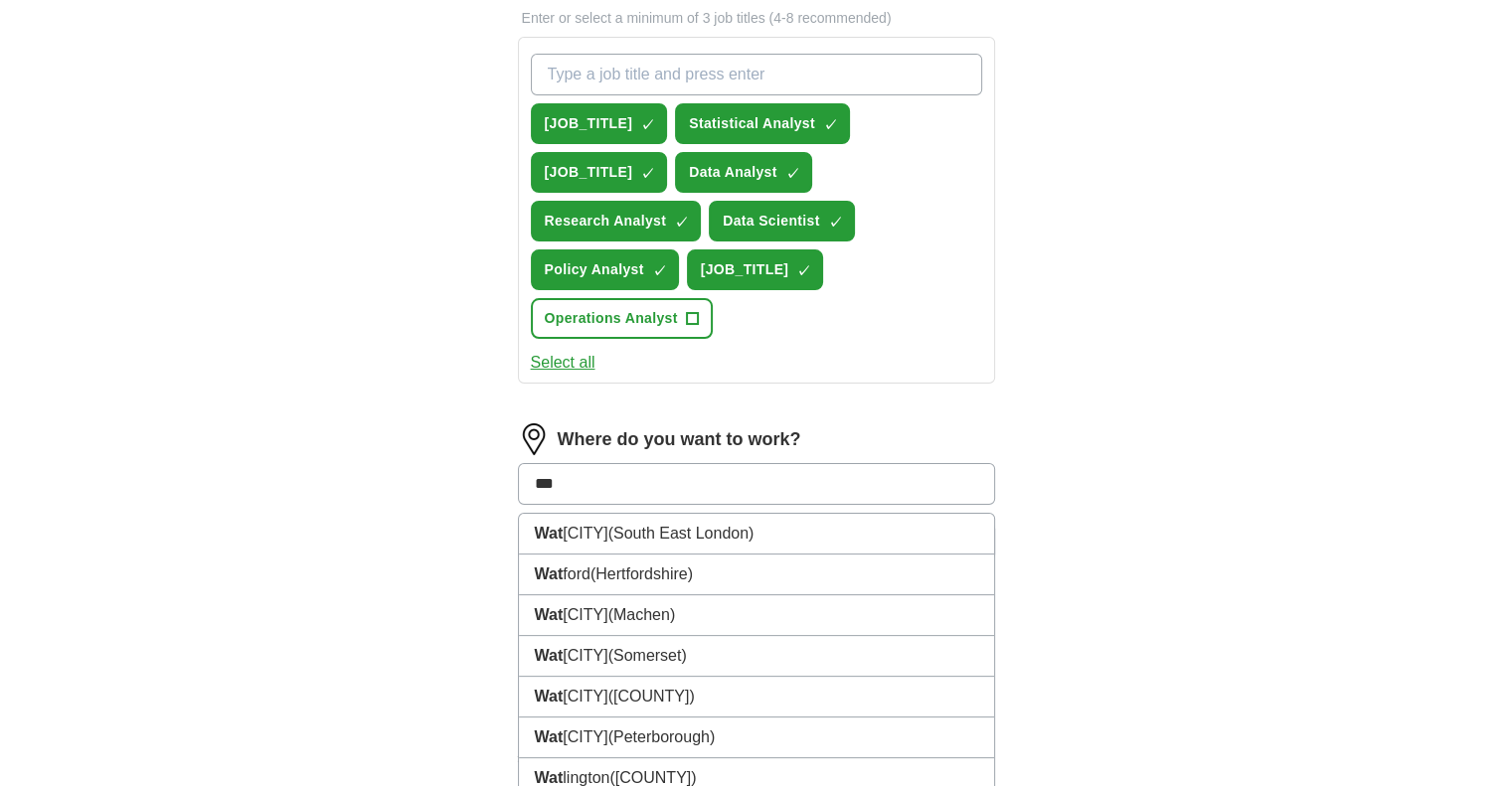 type on "****" 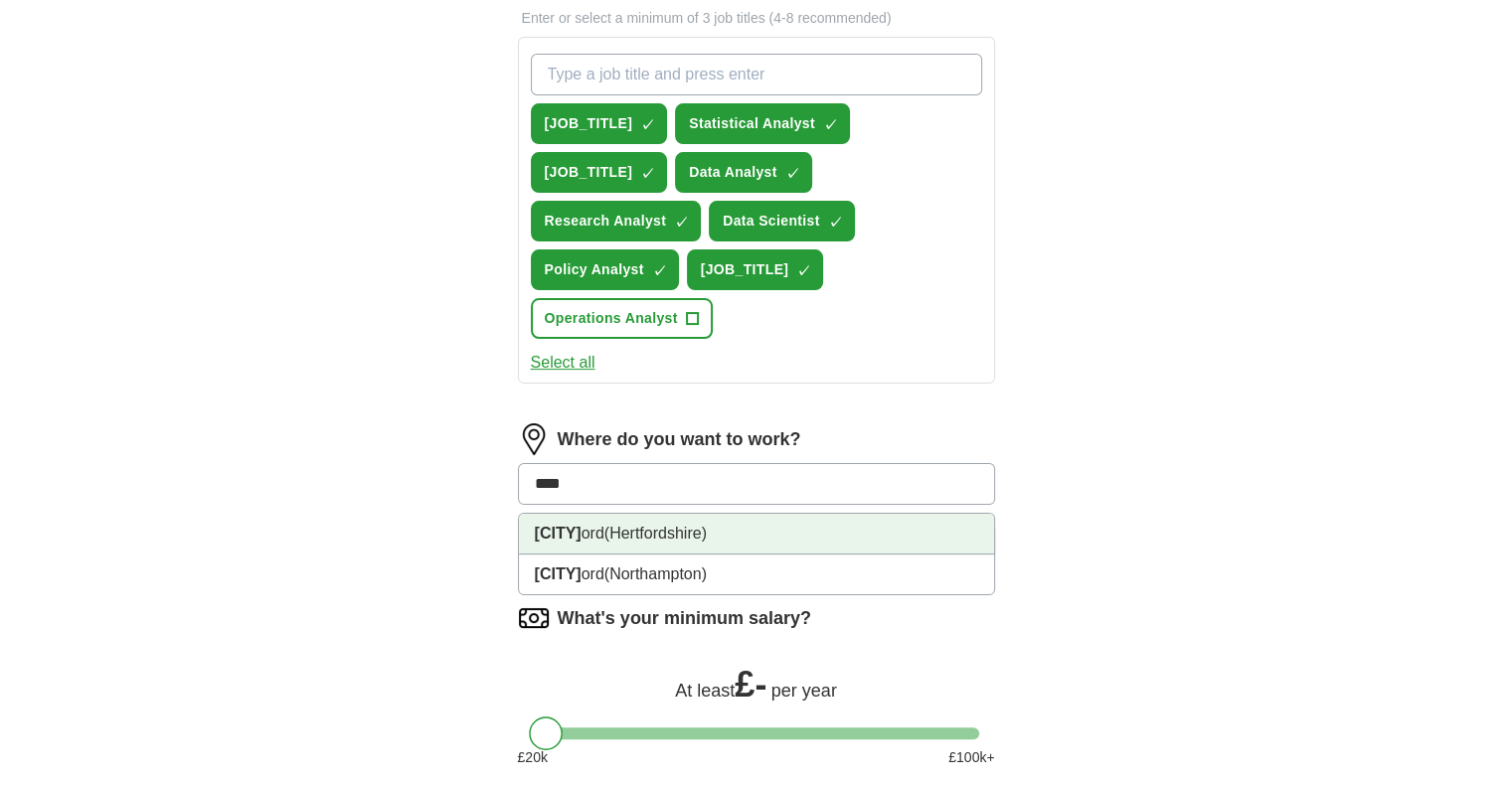 click on "[CITY], [COUNTY]" at bounding box center (756, 534) 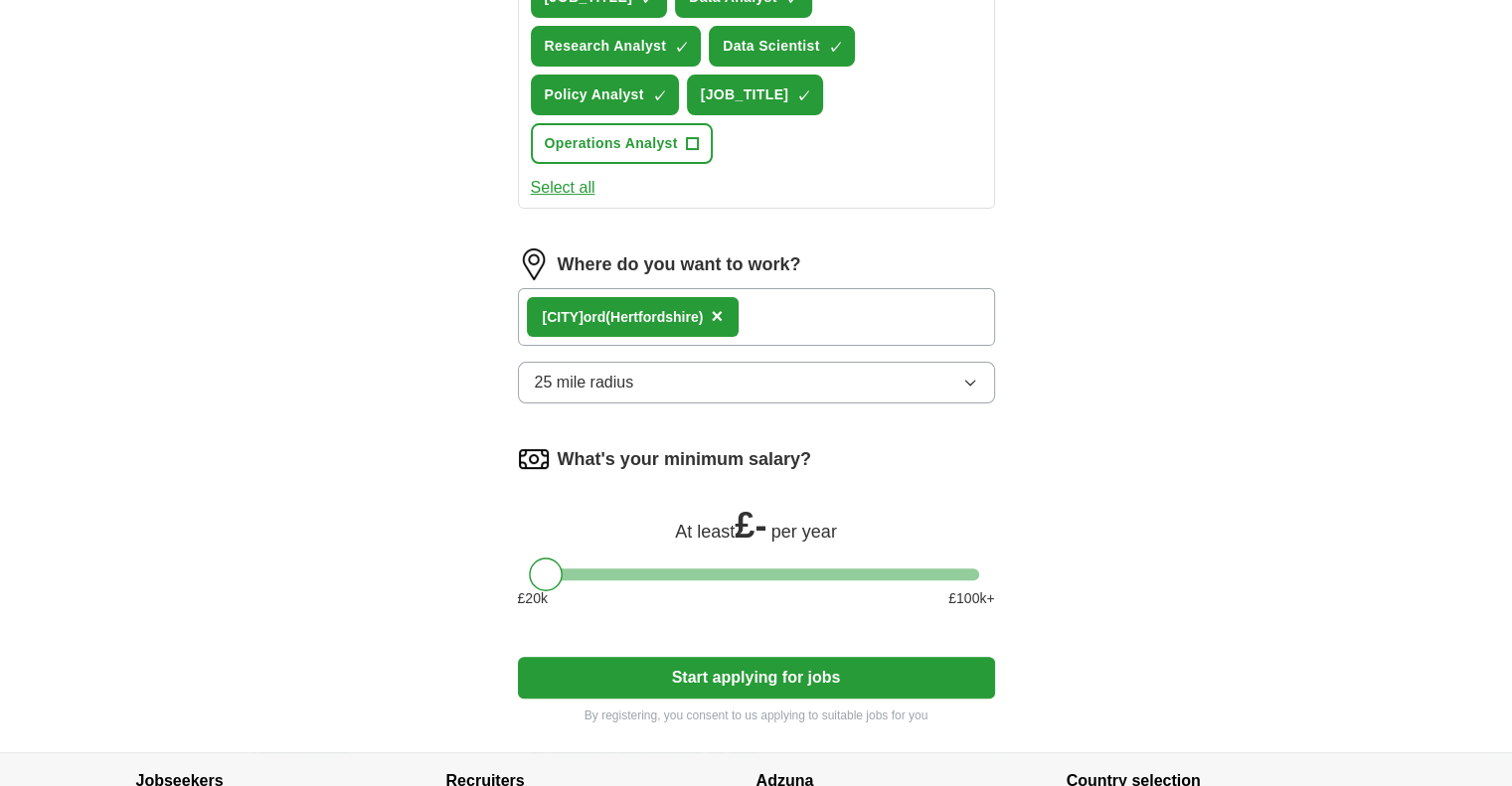 scroll, scrollTop: 497, scrollLeft: 0, axis: vertical 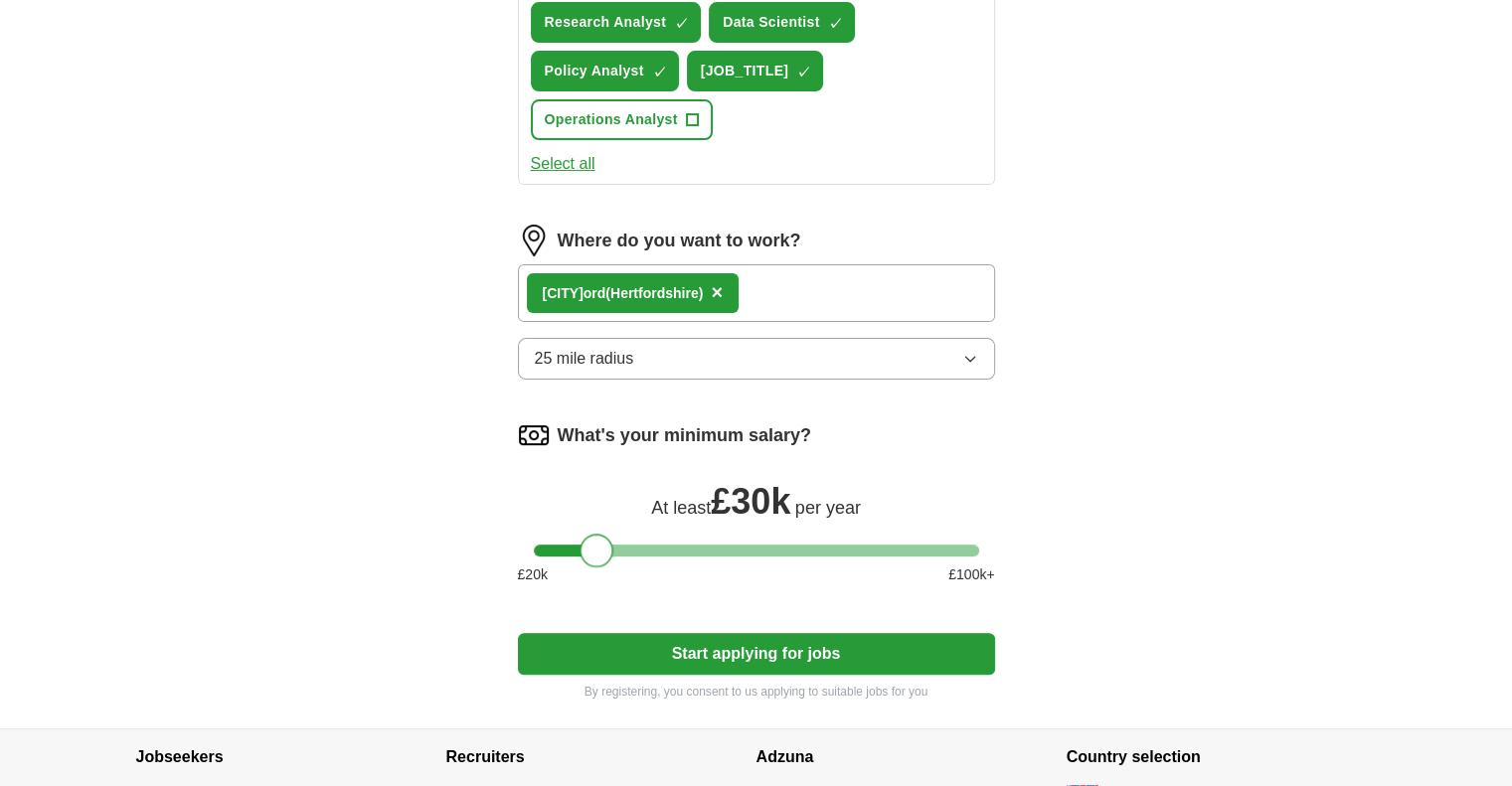 drag, startPoint x: 557, startPoint y: 550, endPoint x: 606, endPoint y: 549, distance: 49.01 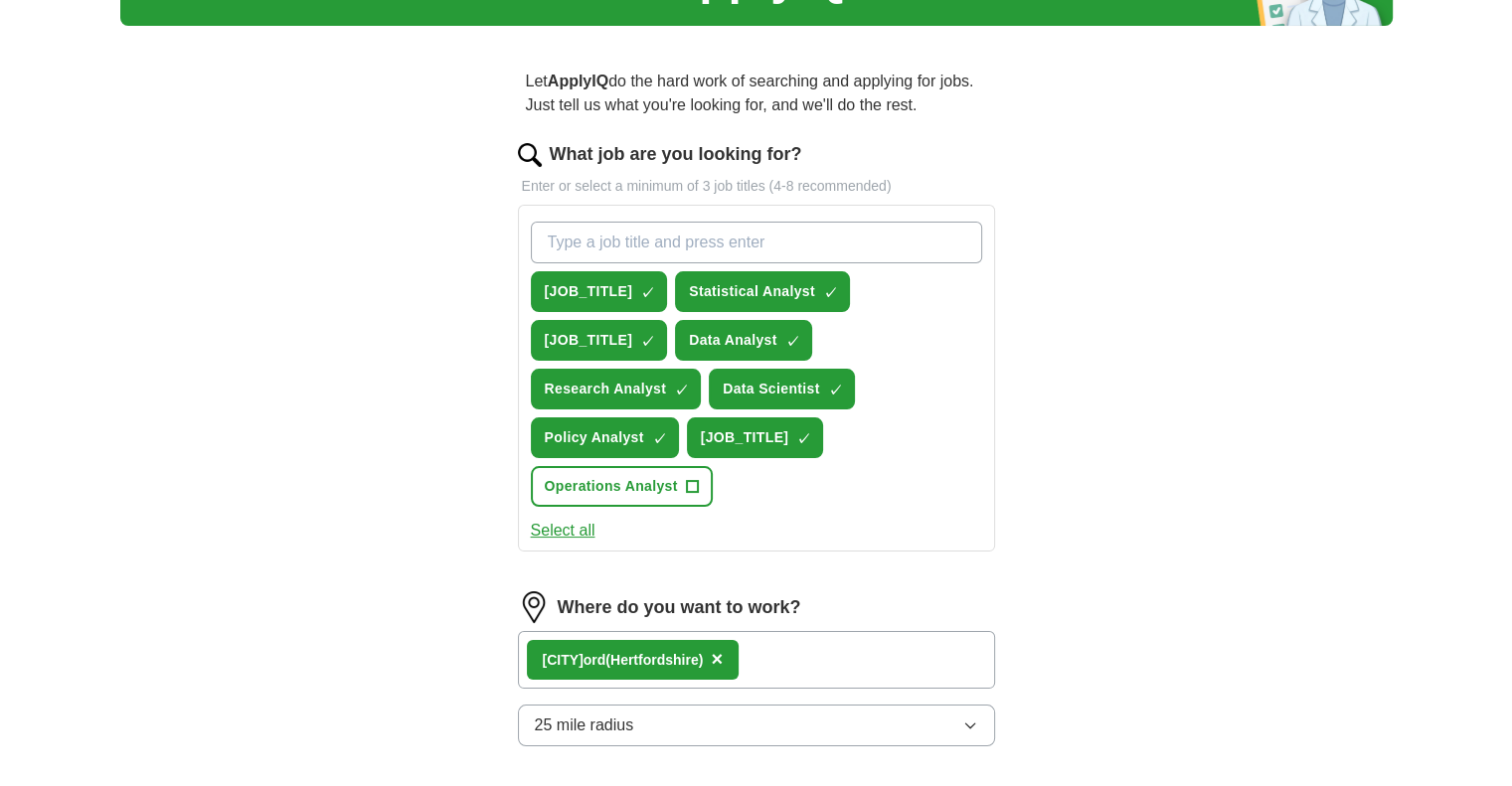 scroll, scrollTop: 434, scrollLeft: 0, axis: vertical 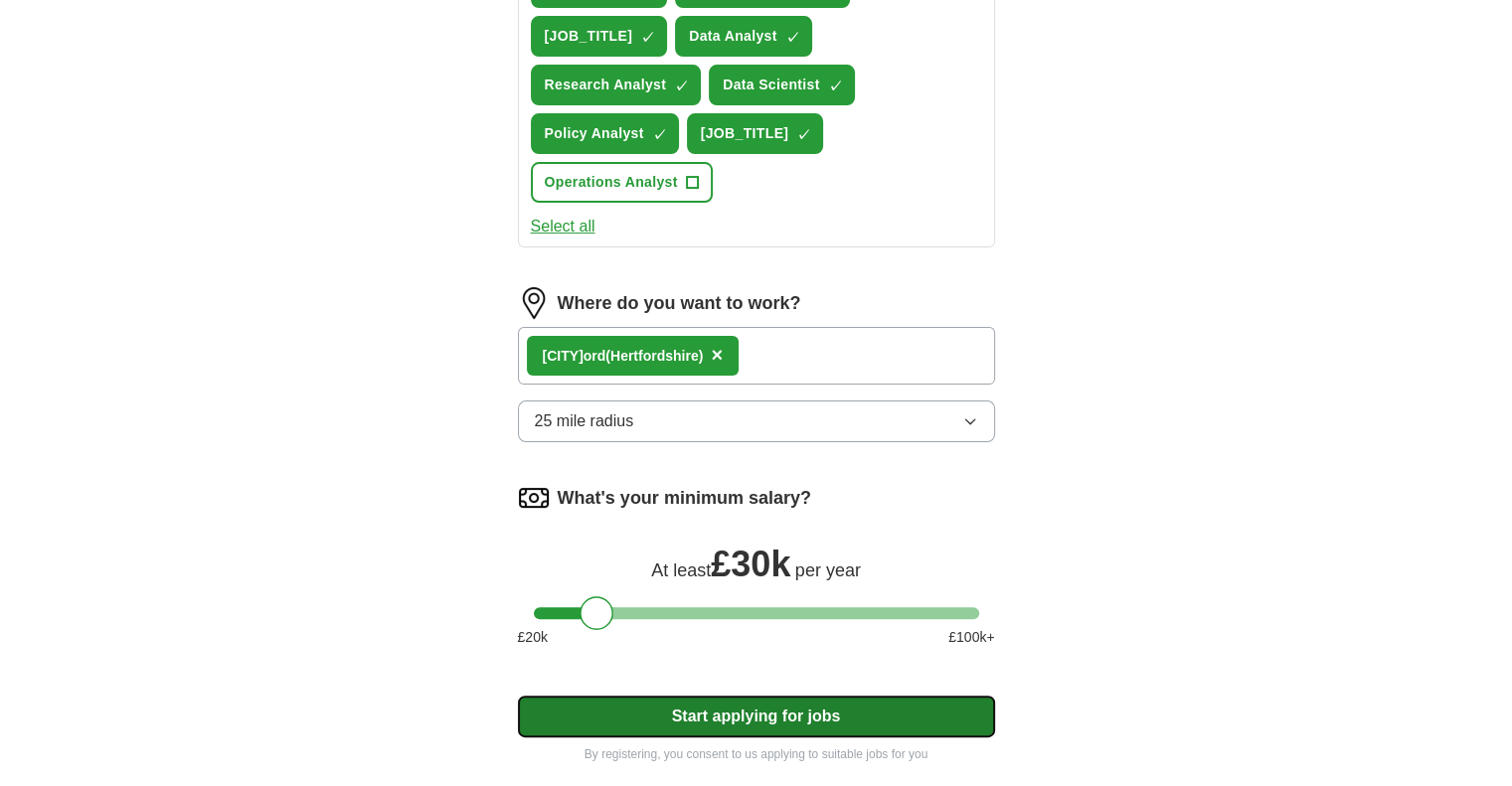 click on "Start applying for jobs" at bounding box center [756, 716] 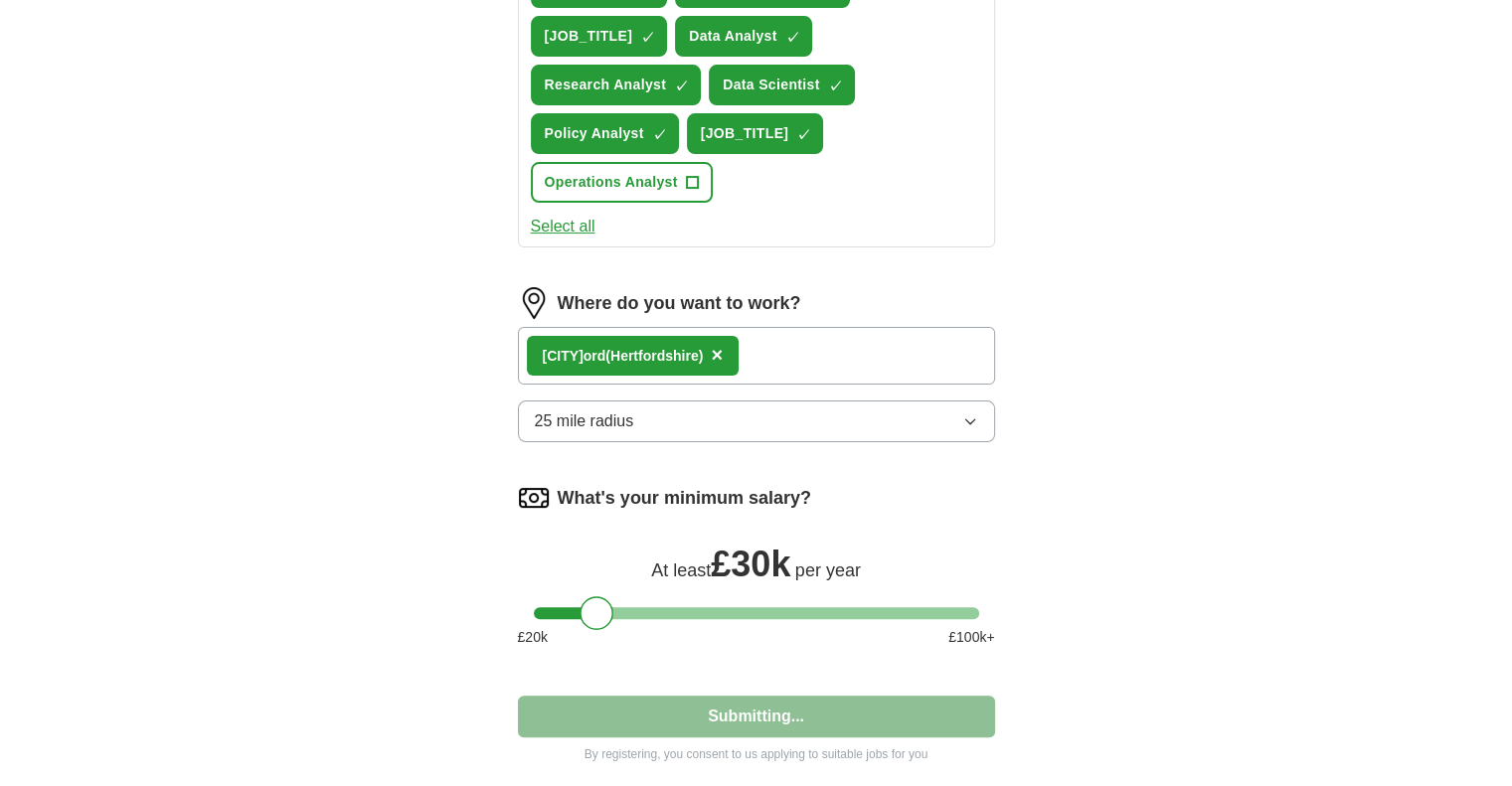 select on "**" 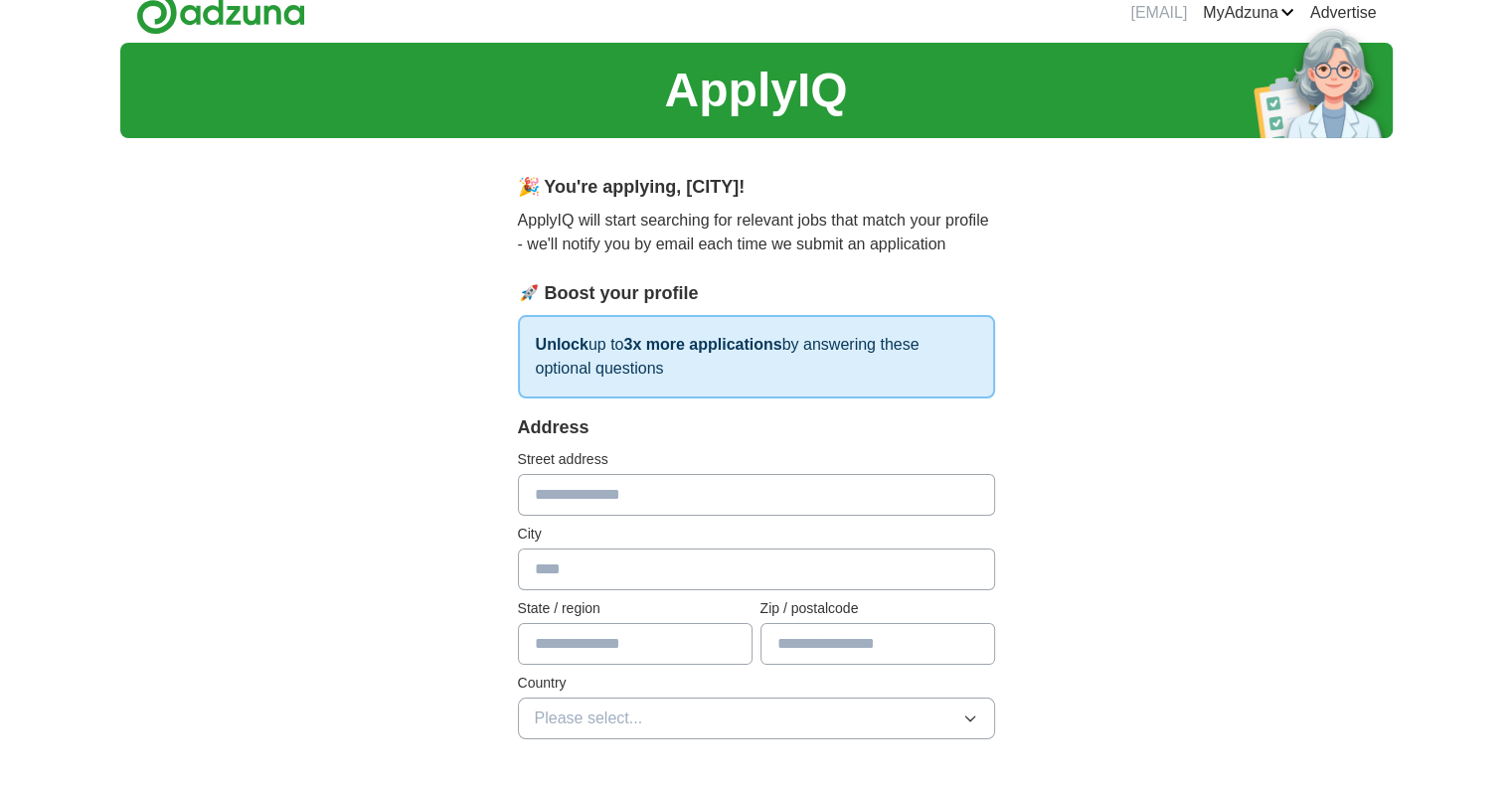 scroll, scrollTop: 0, scrollLeft: 0, axis: both 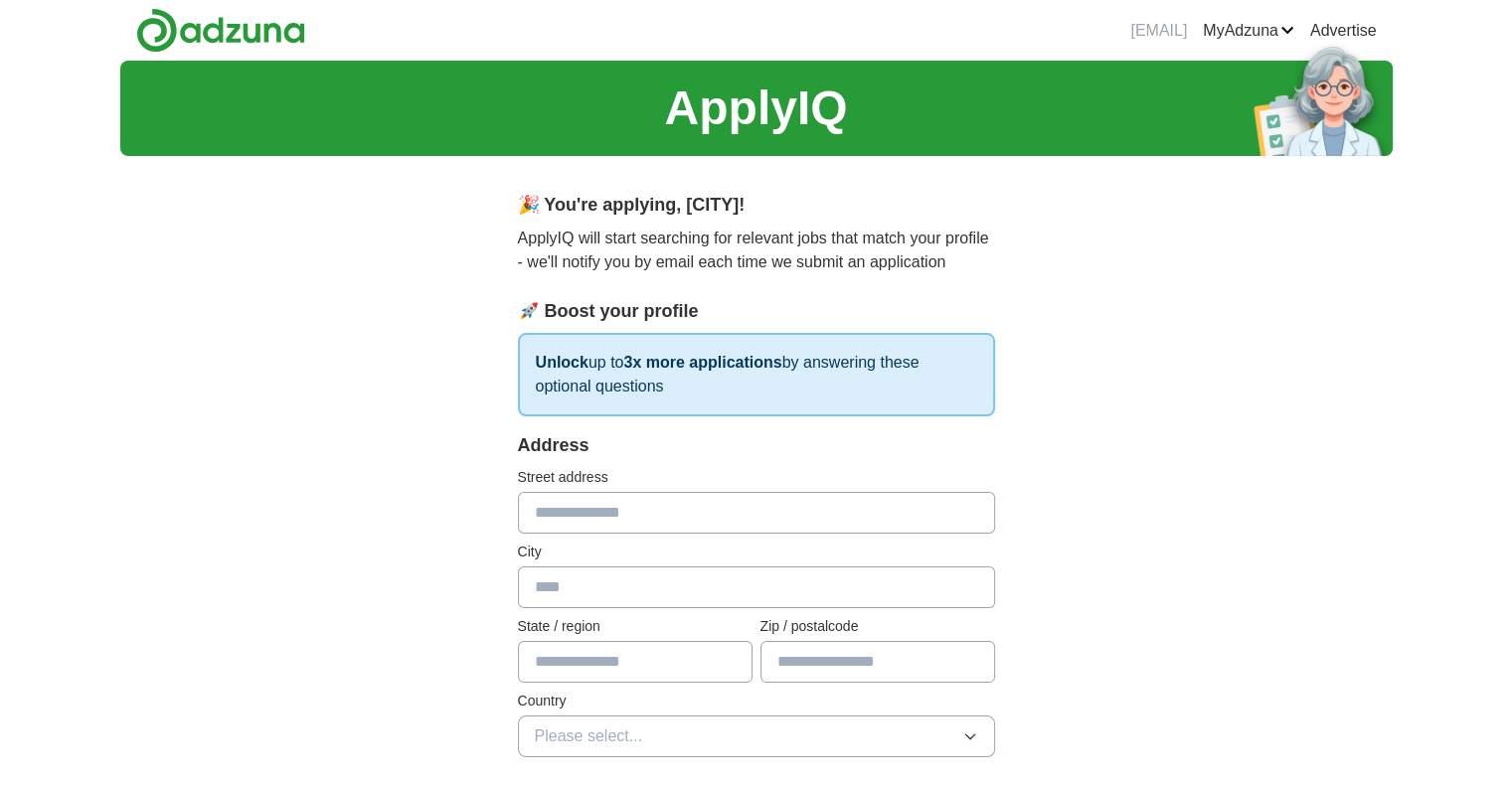 click at bounding box center [756, 513] 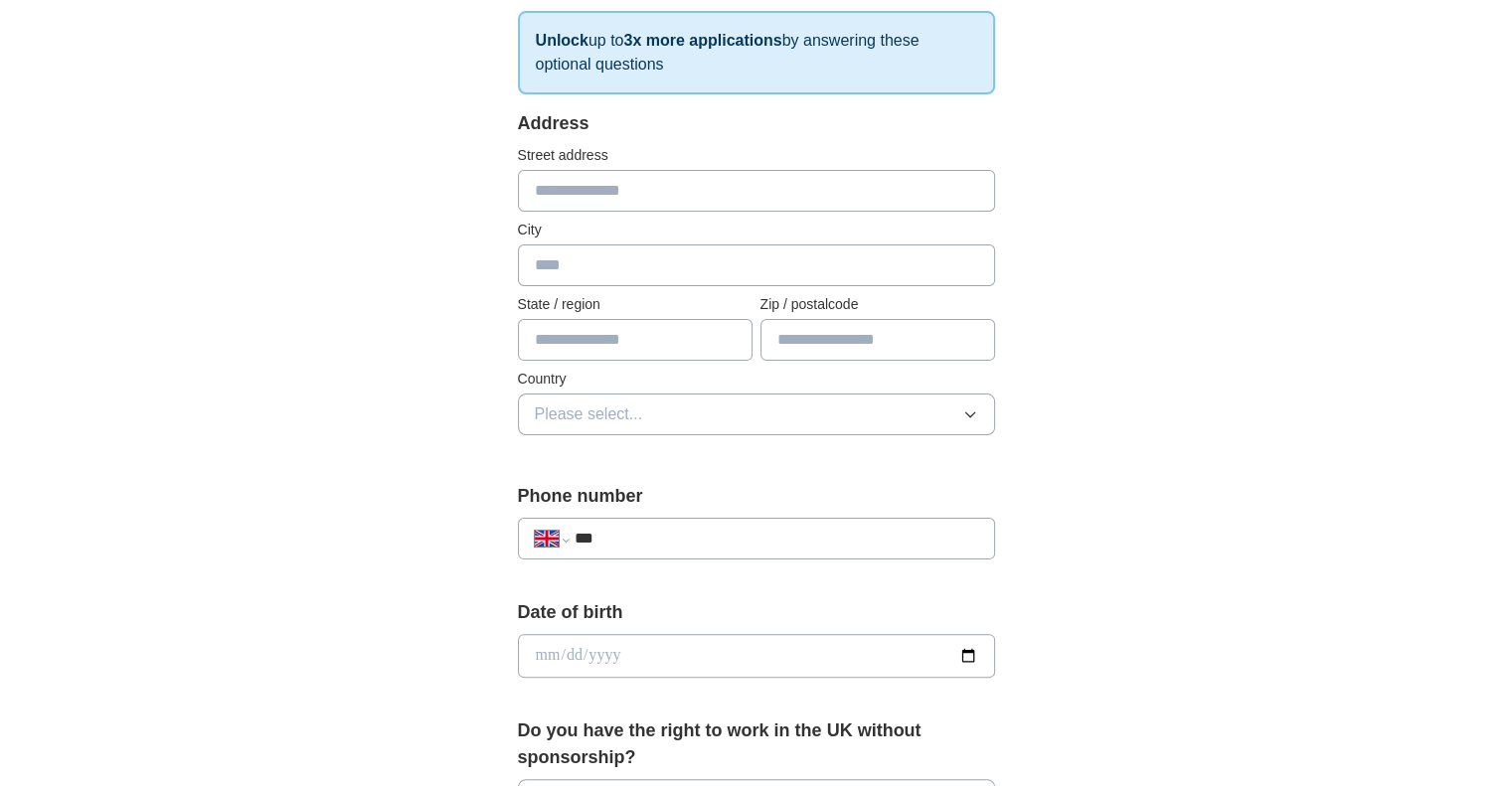 scroll, scrollTop: 397, scrollLeft: 0, axis: vertical 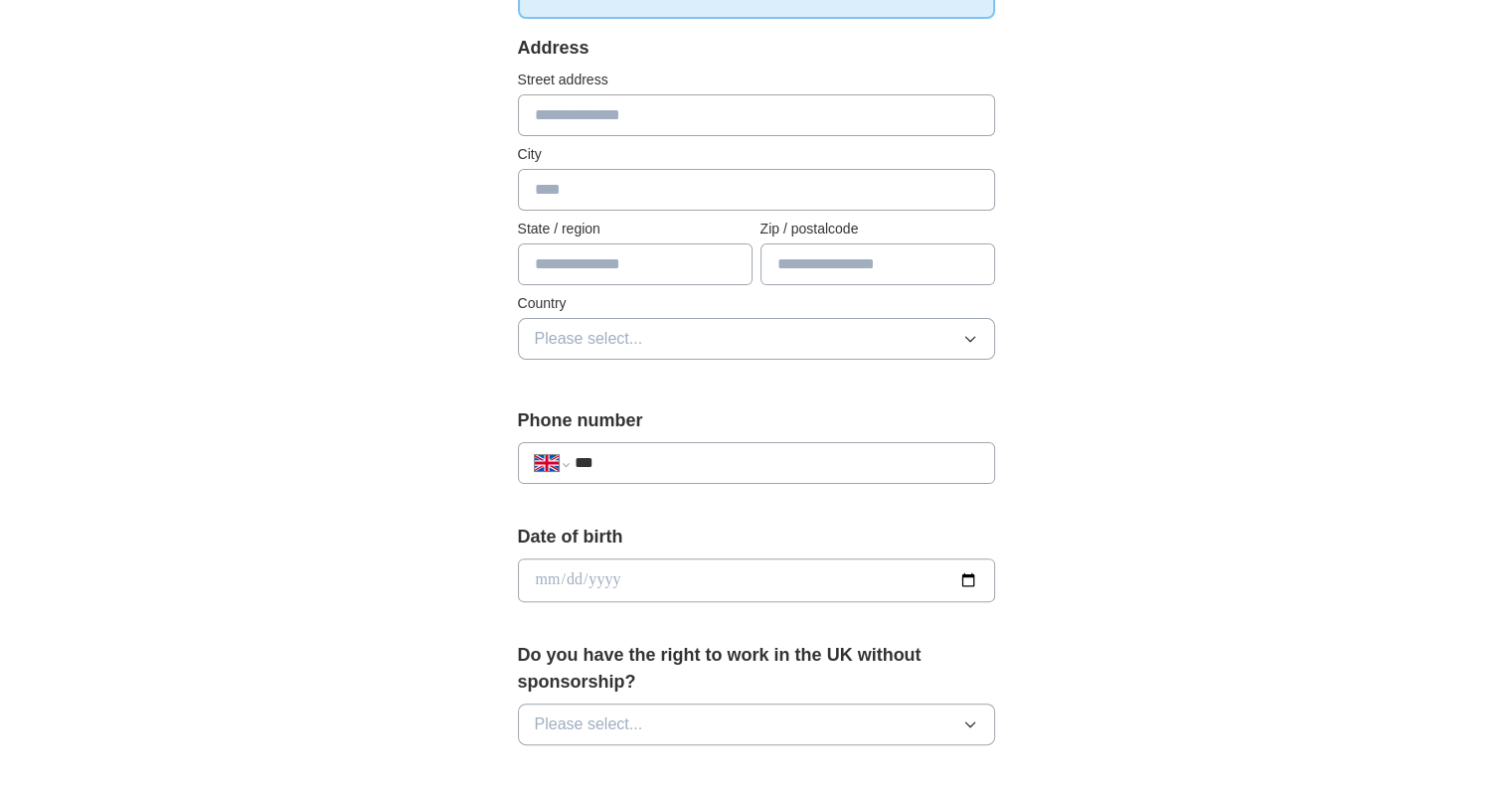 click at bounding box center (756, 115) 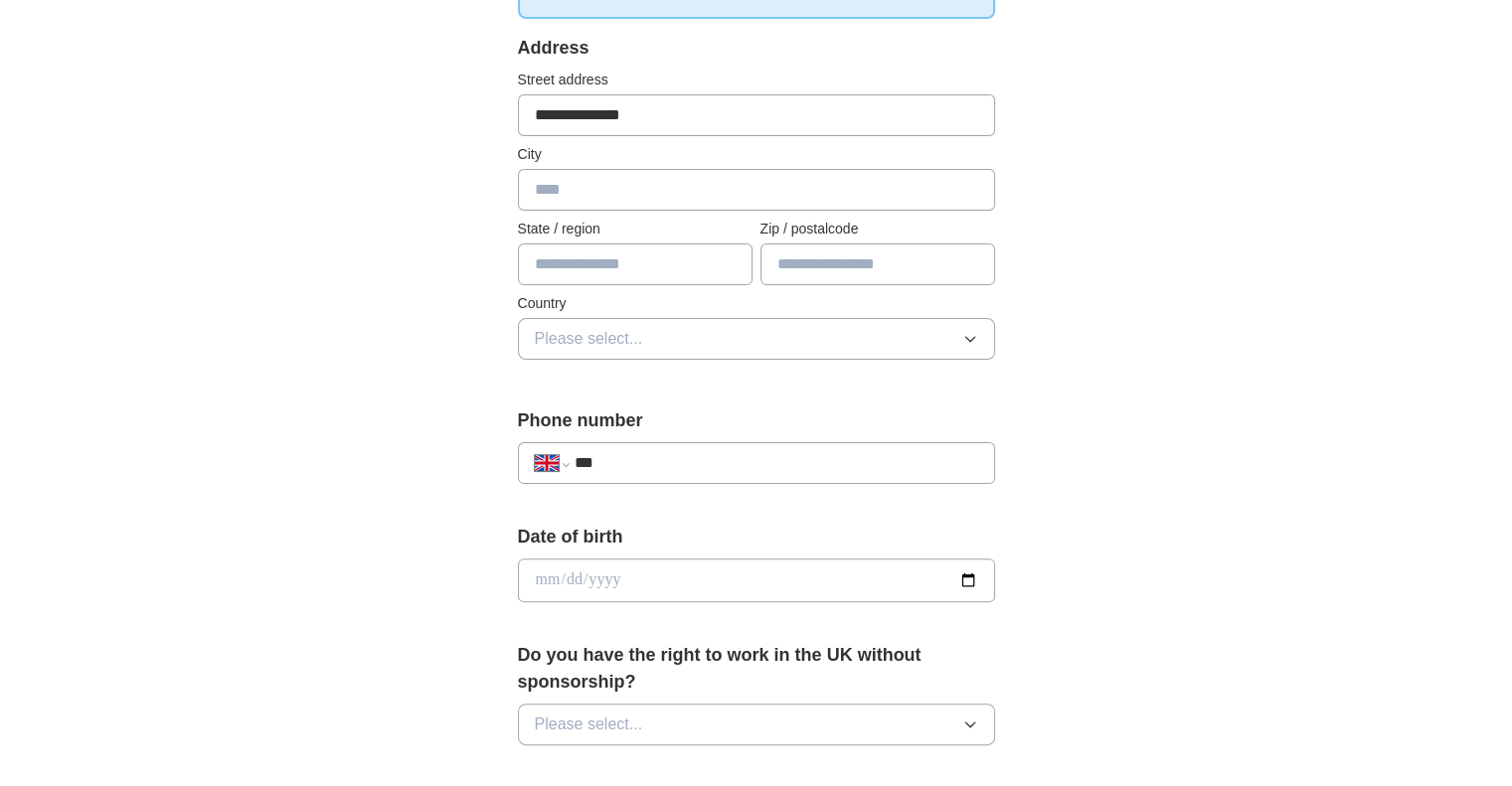 type on "**********" 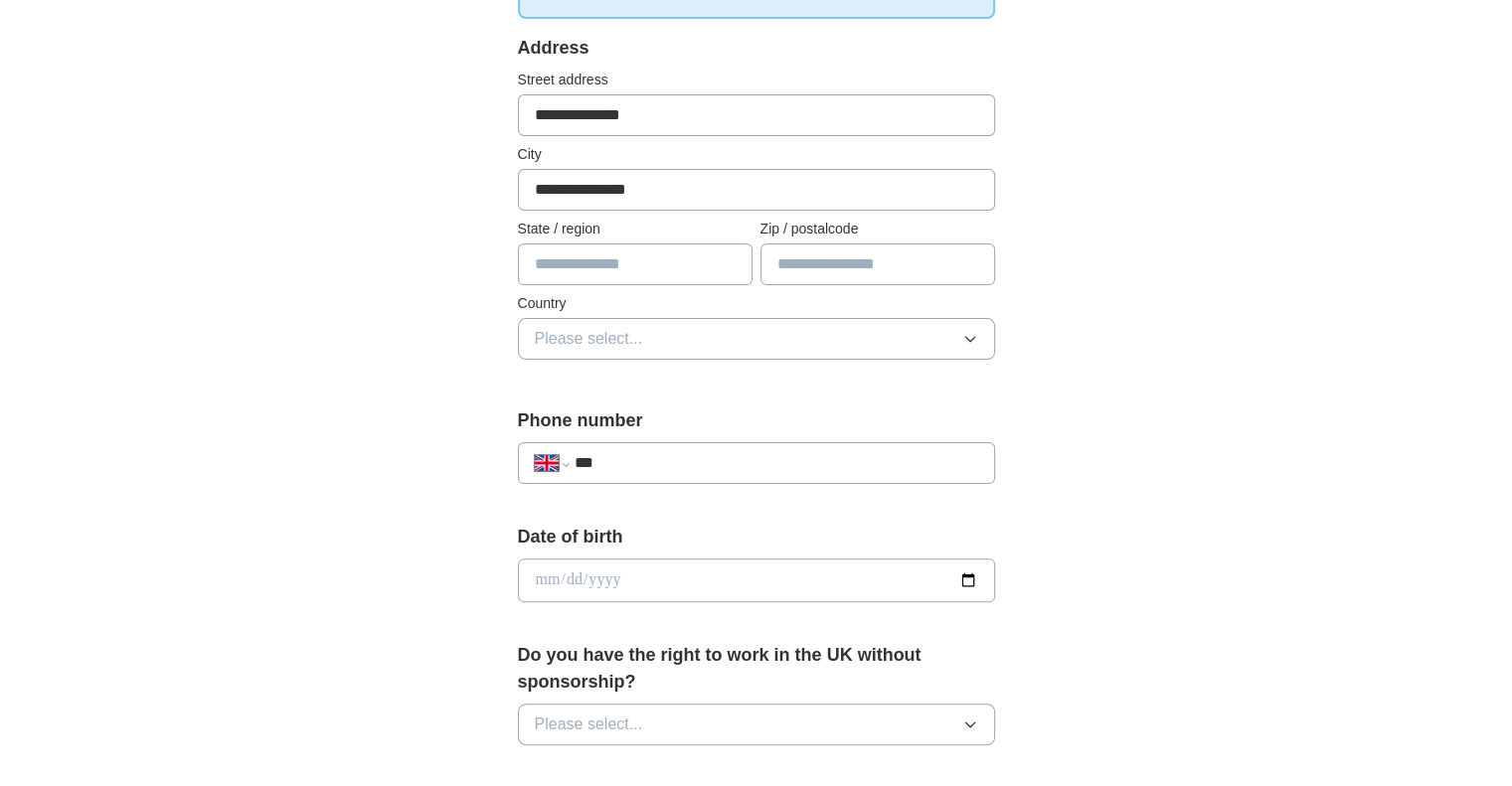 type on "**********" 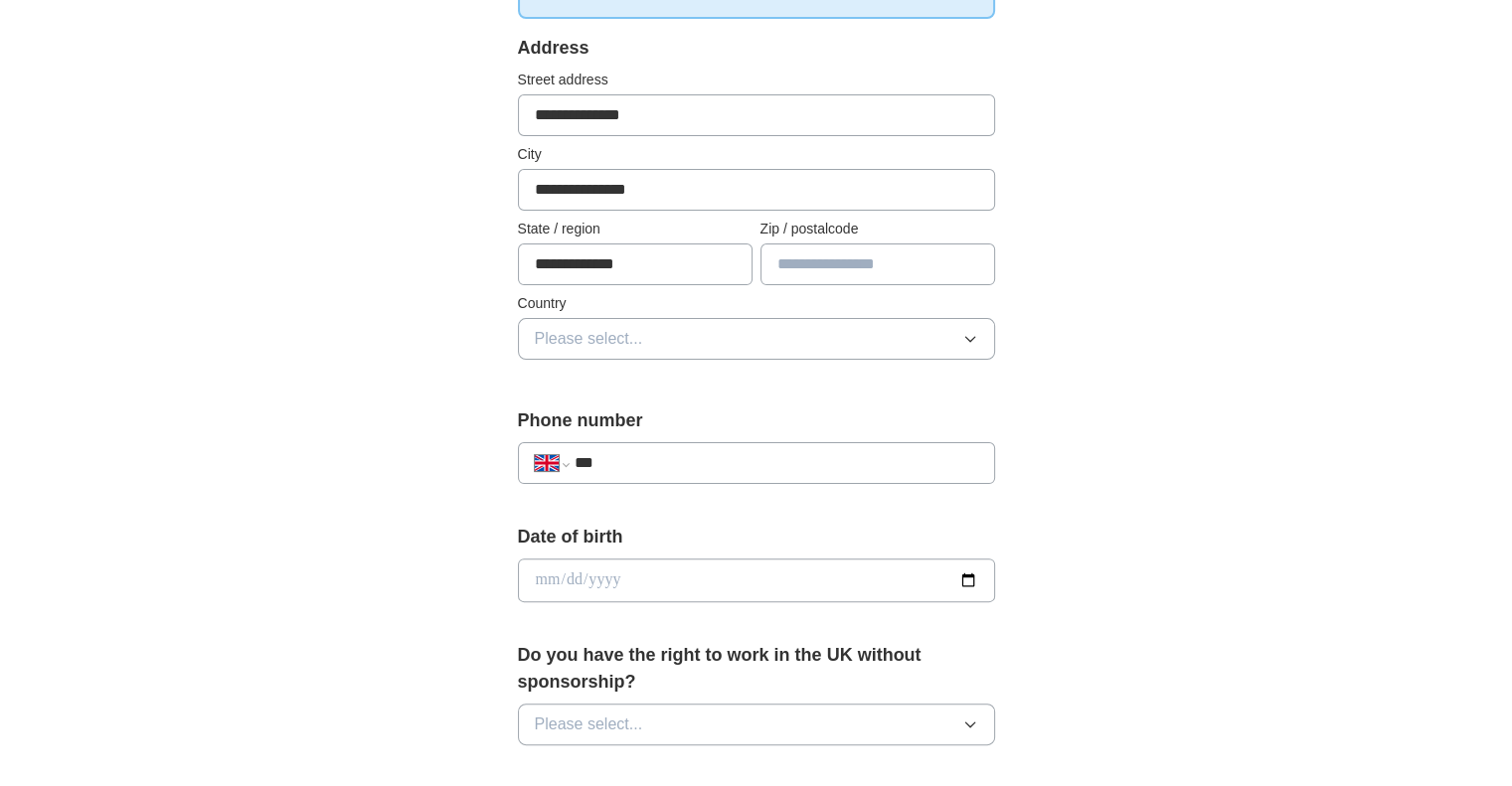 type on "*******" 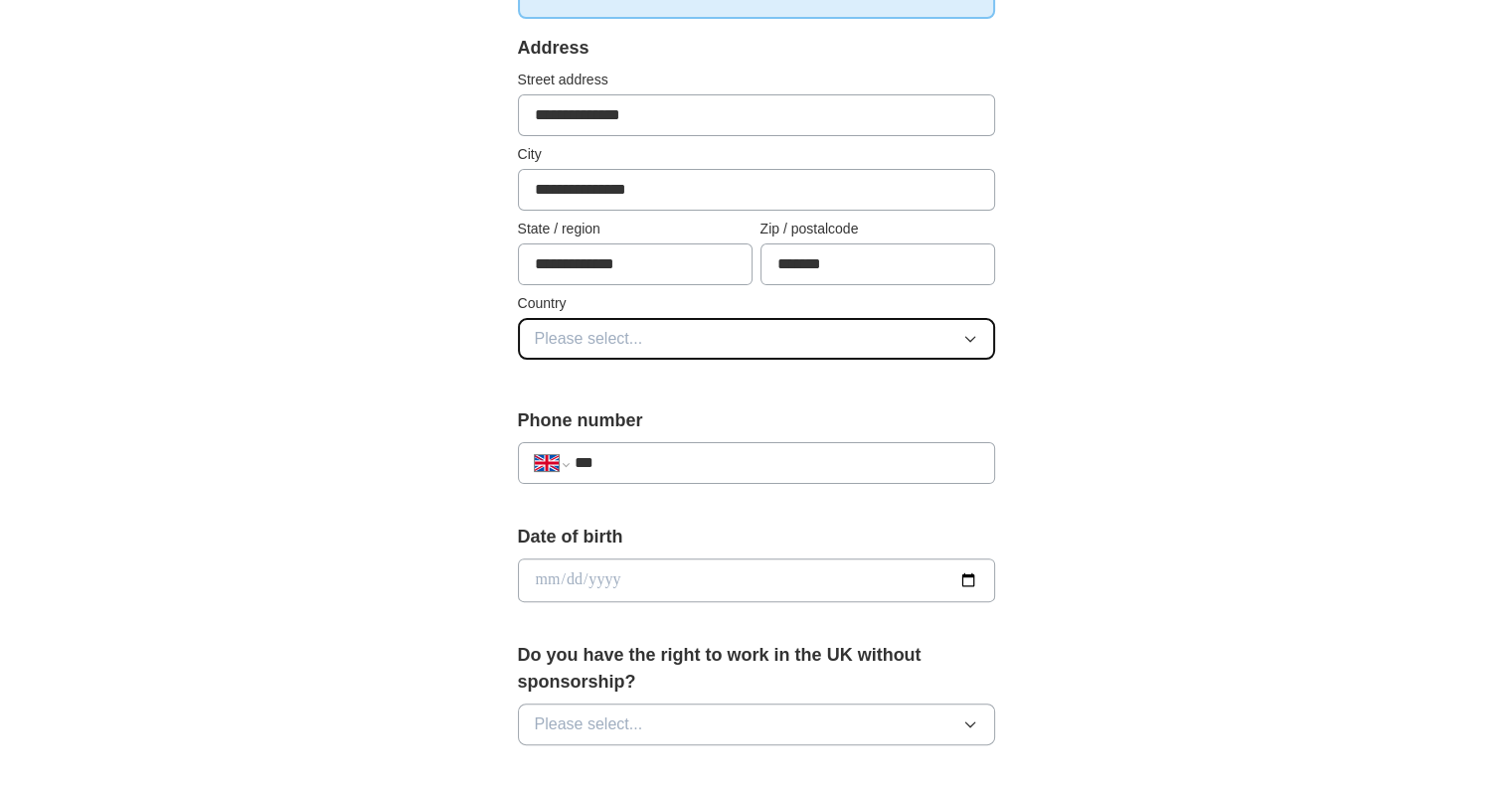 click on "Please select..." at bounding box center (588, 339) 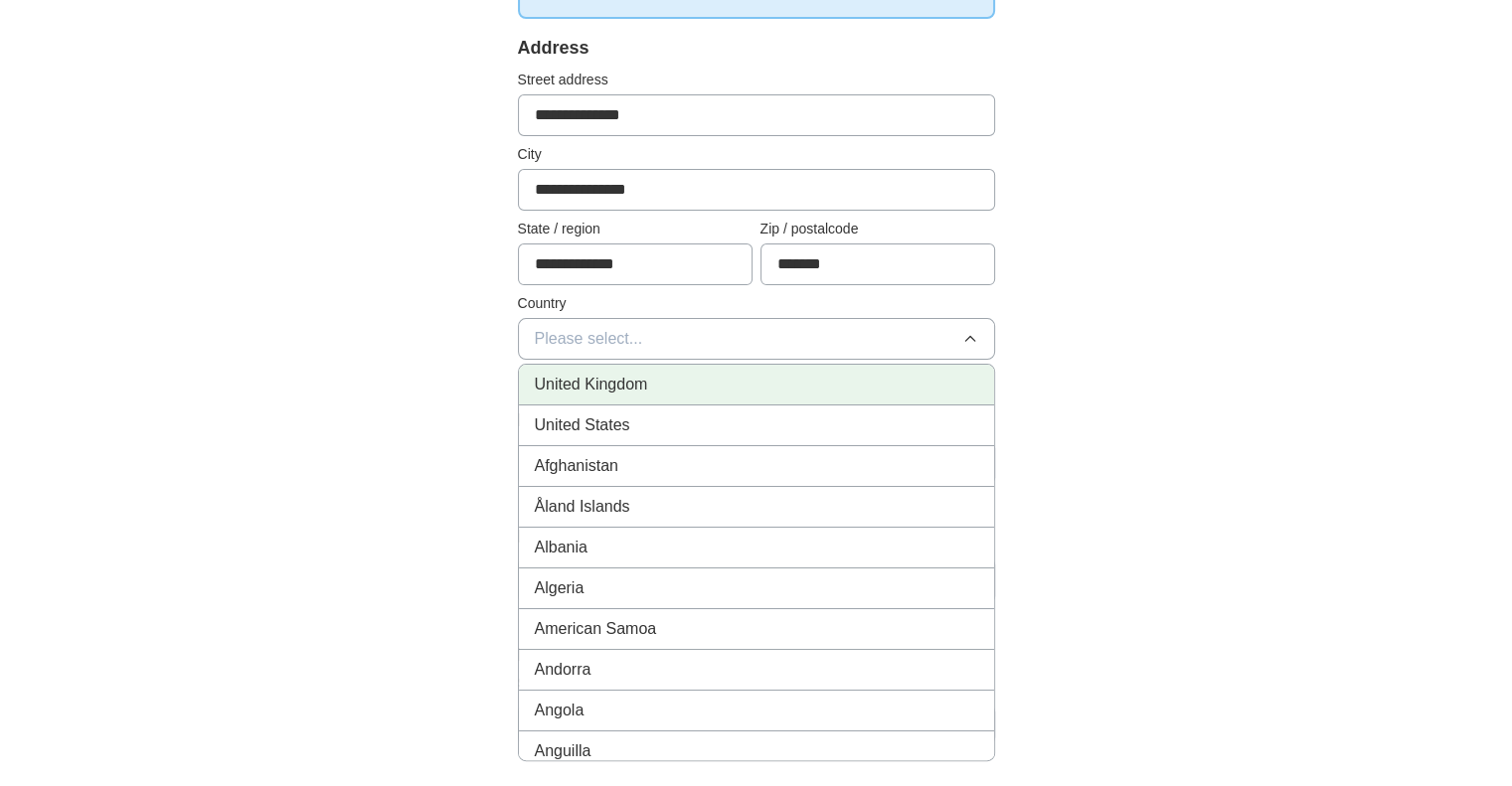 click on "United Kingdom" at bounding box center (591, 385) 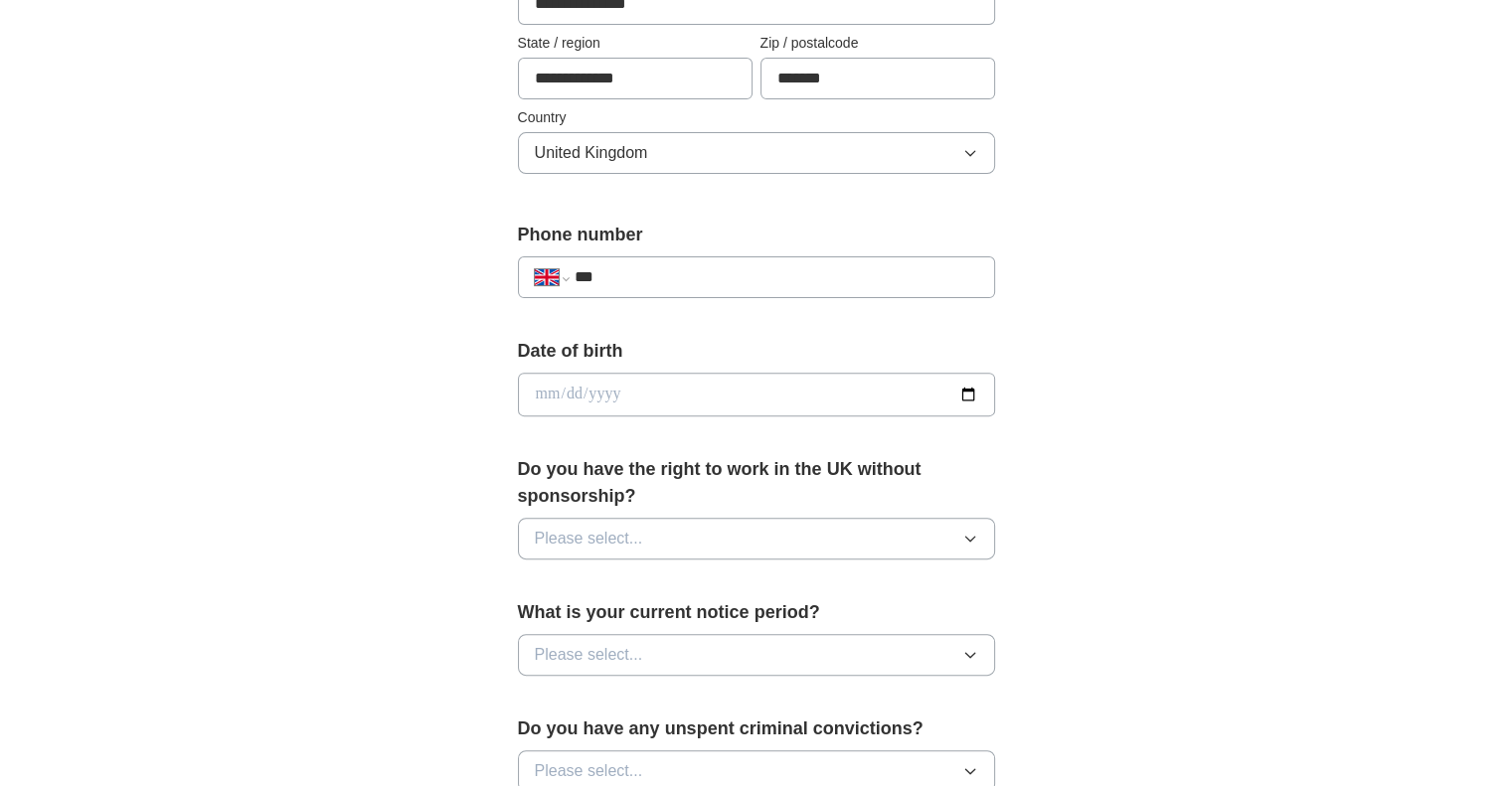 scroll, scrollTop: 596, scrollLeft: 0, axis: vertical 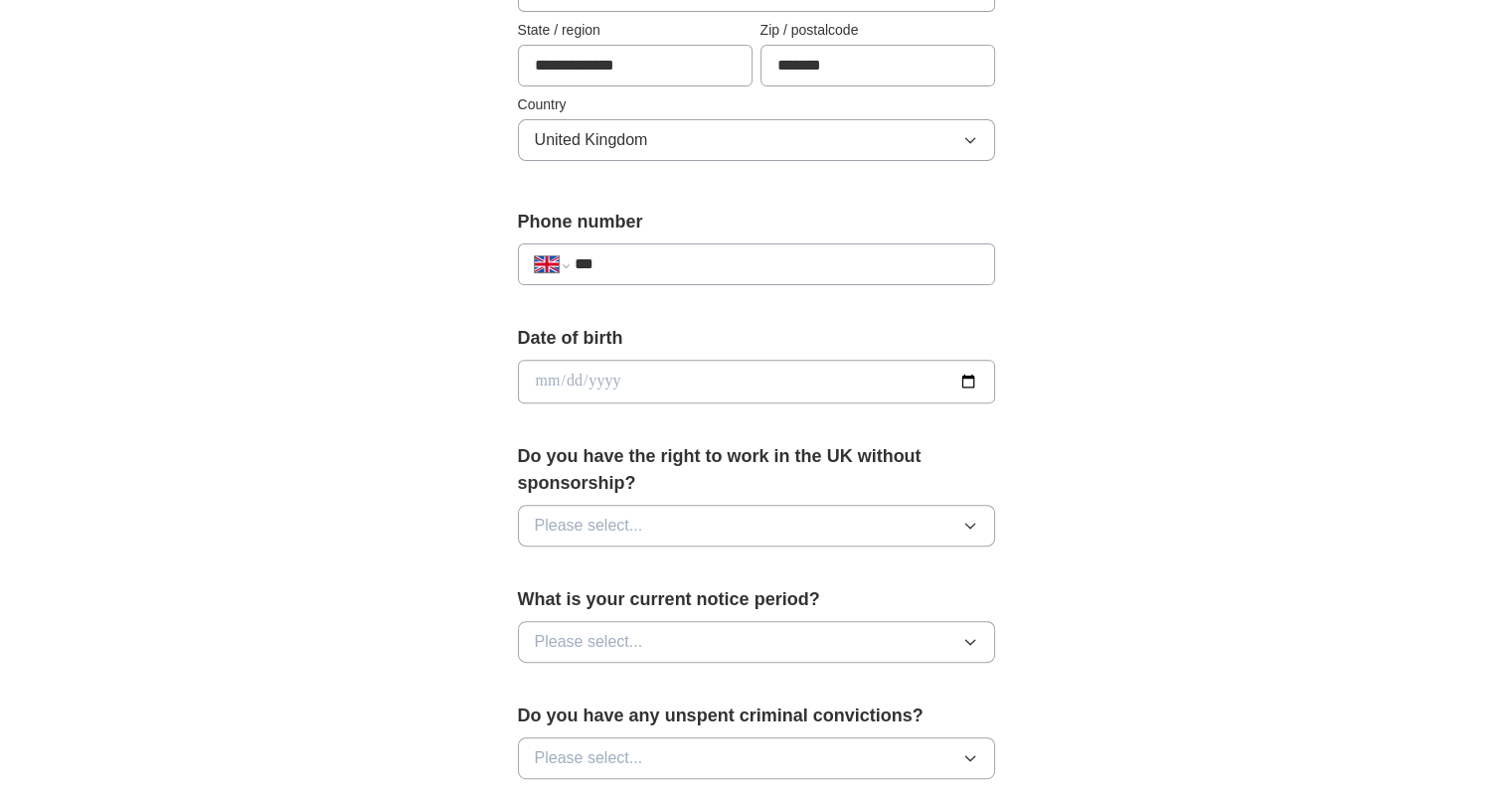 click on "***" at bounding box center (775, 264) 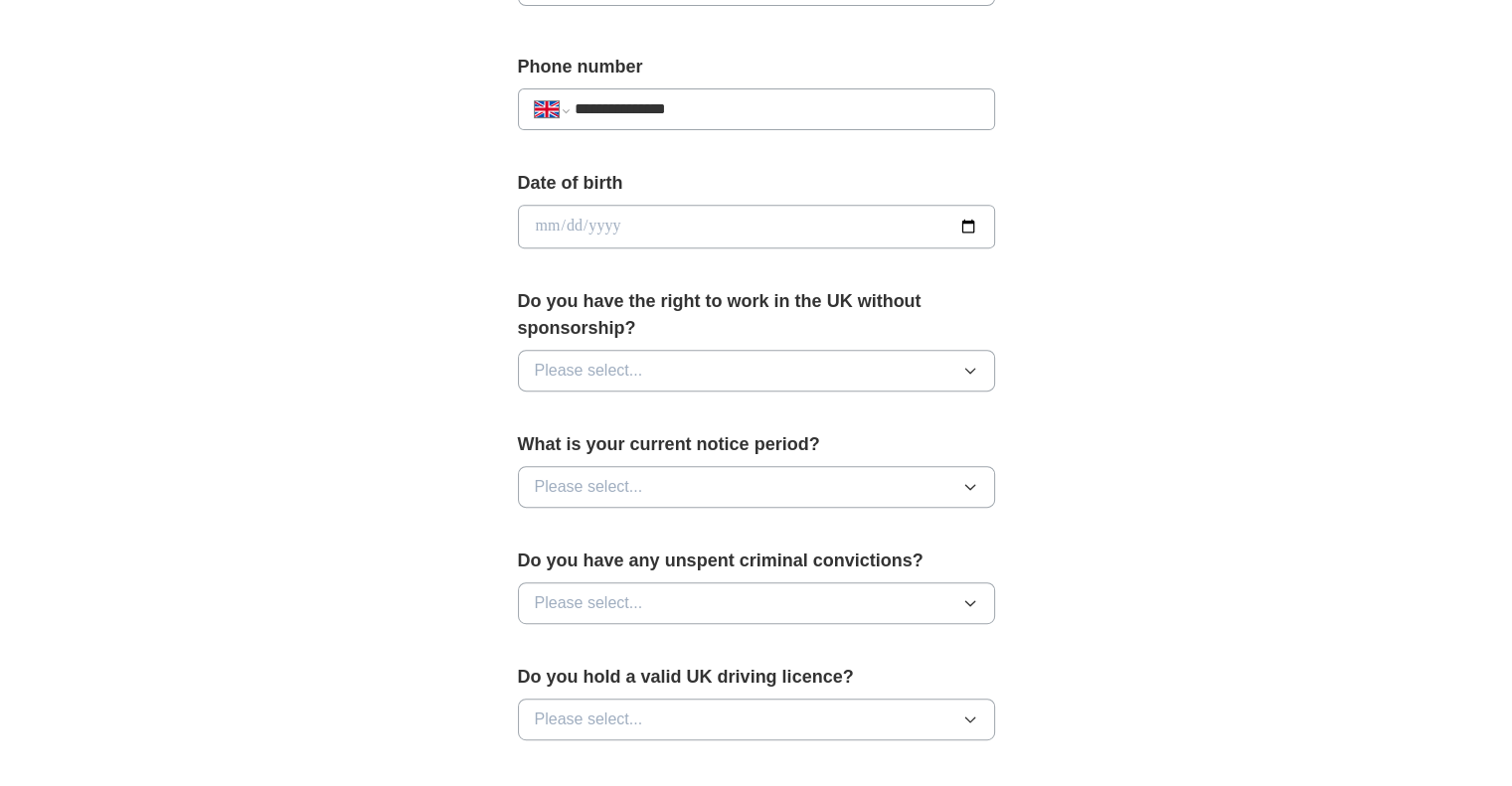 scroll, scrollTop: 795, scrollLeft: 0, axis: vertical 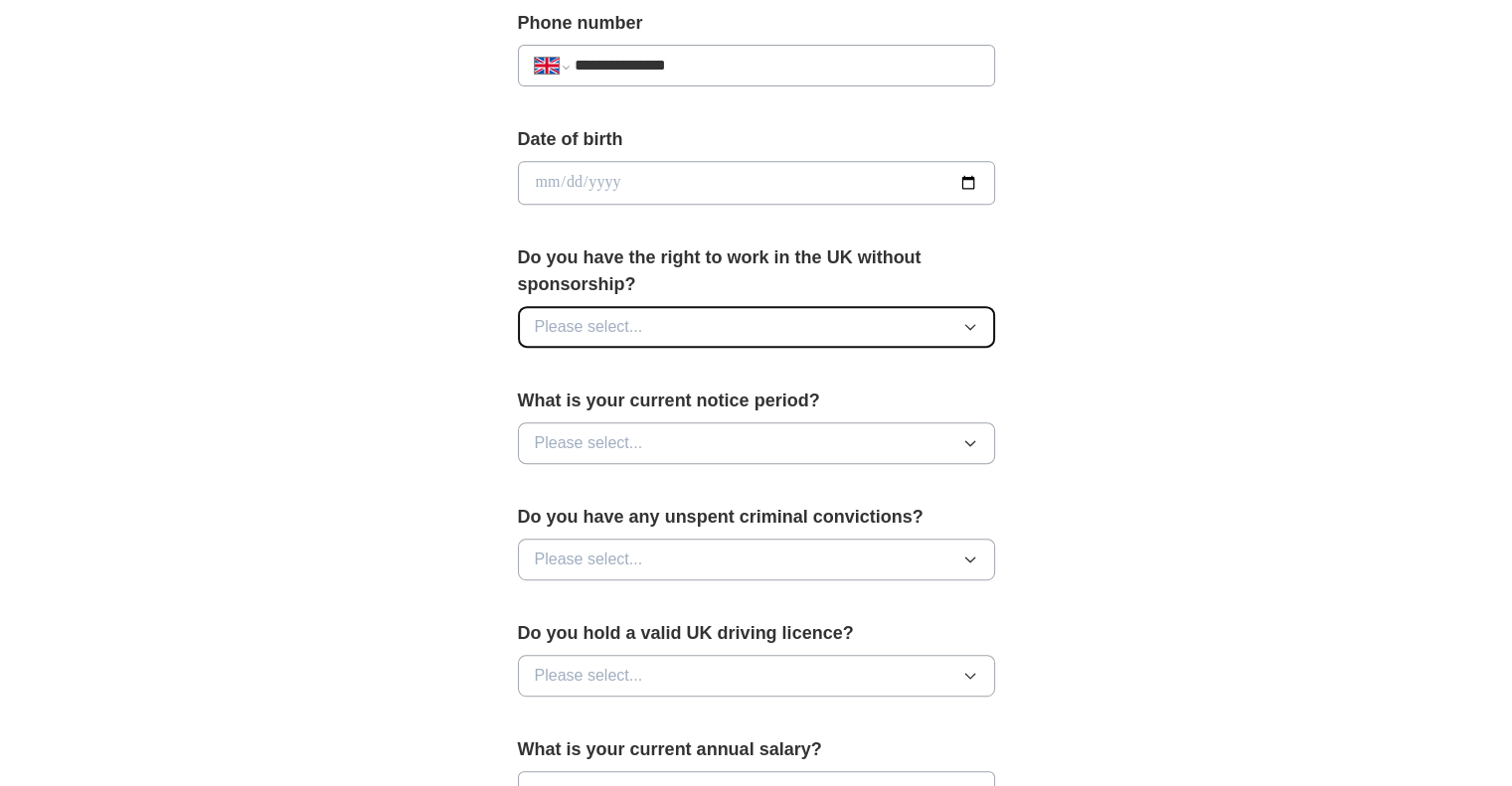 click on "Please select..." at bounding box center [756, 327] 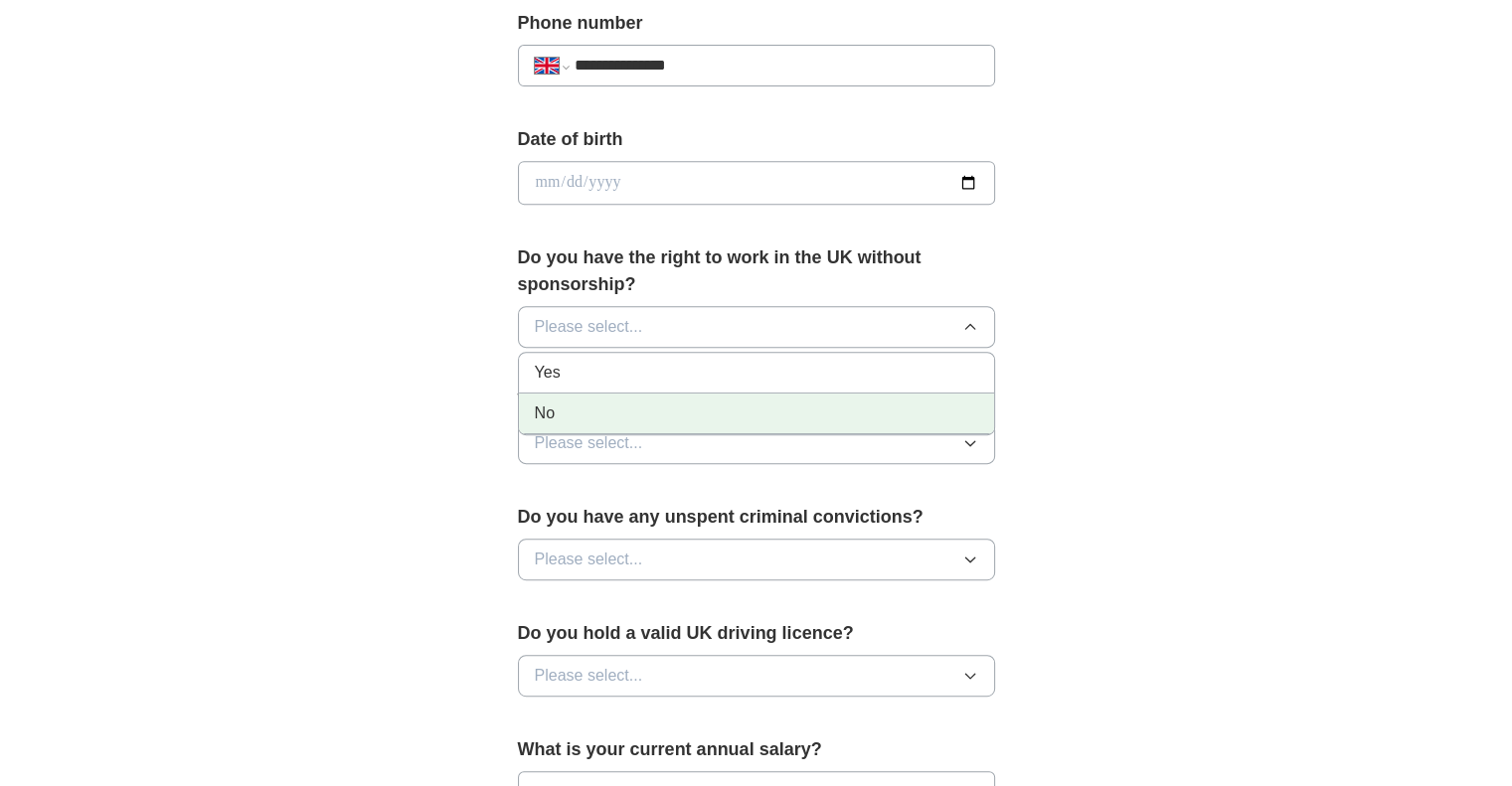 click on "No" at bounding box center (756, 413) 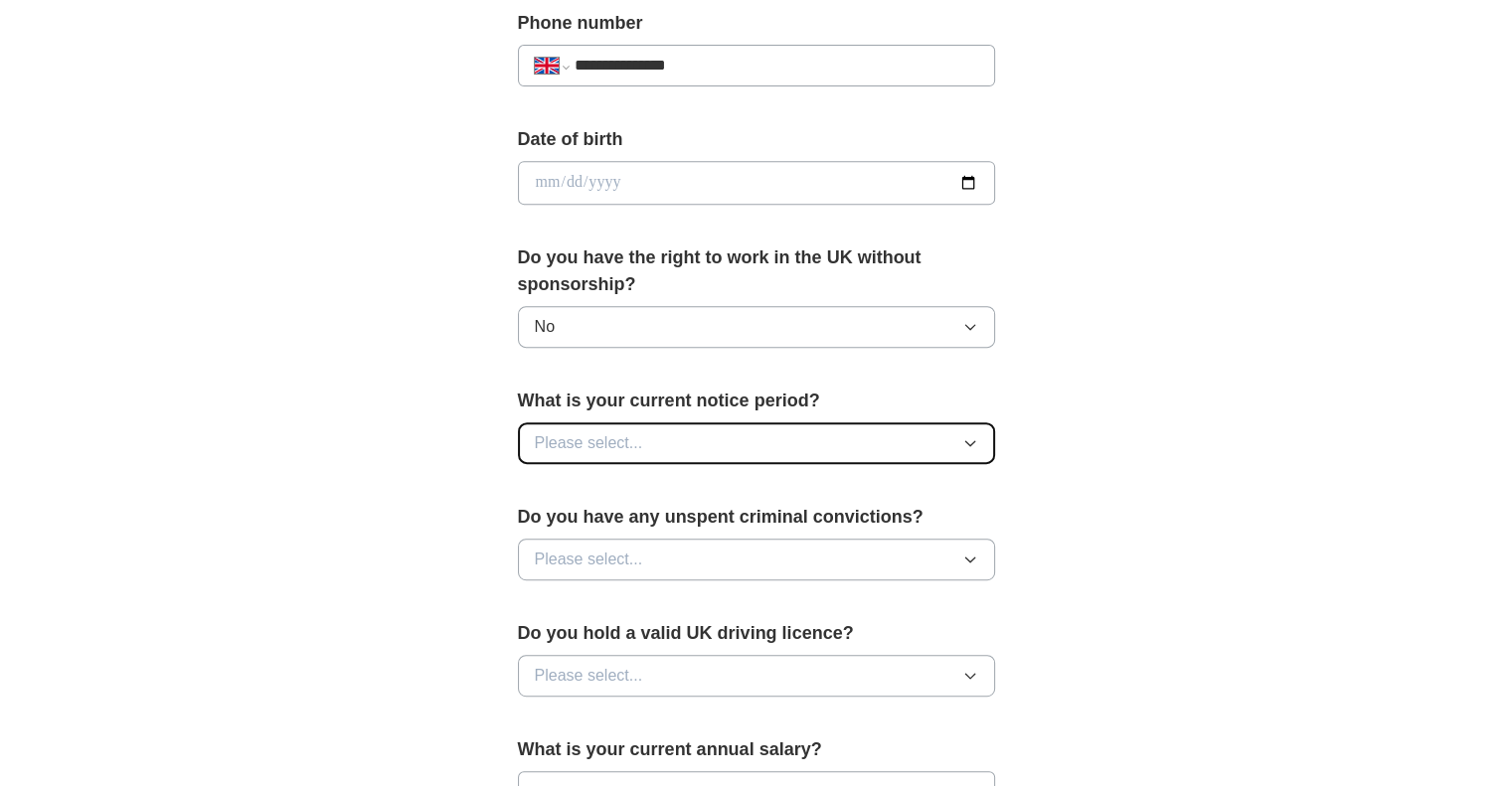 click on "Please select..." at bounding box center [756, 443] 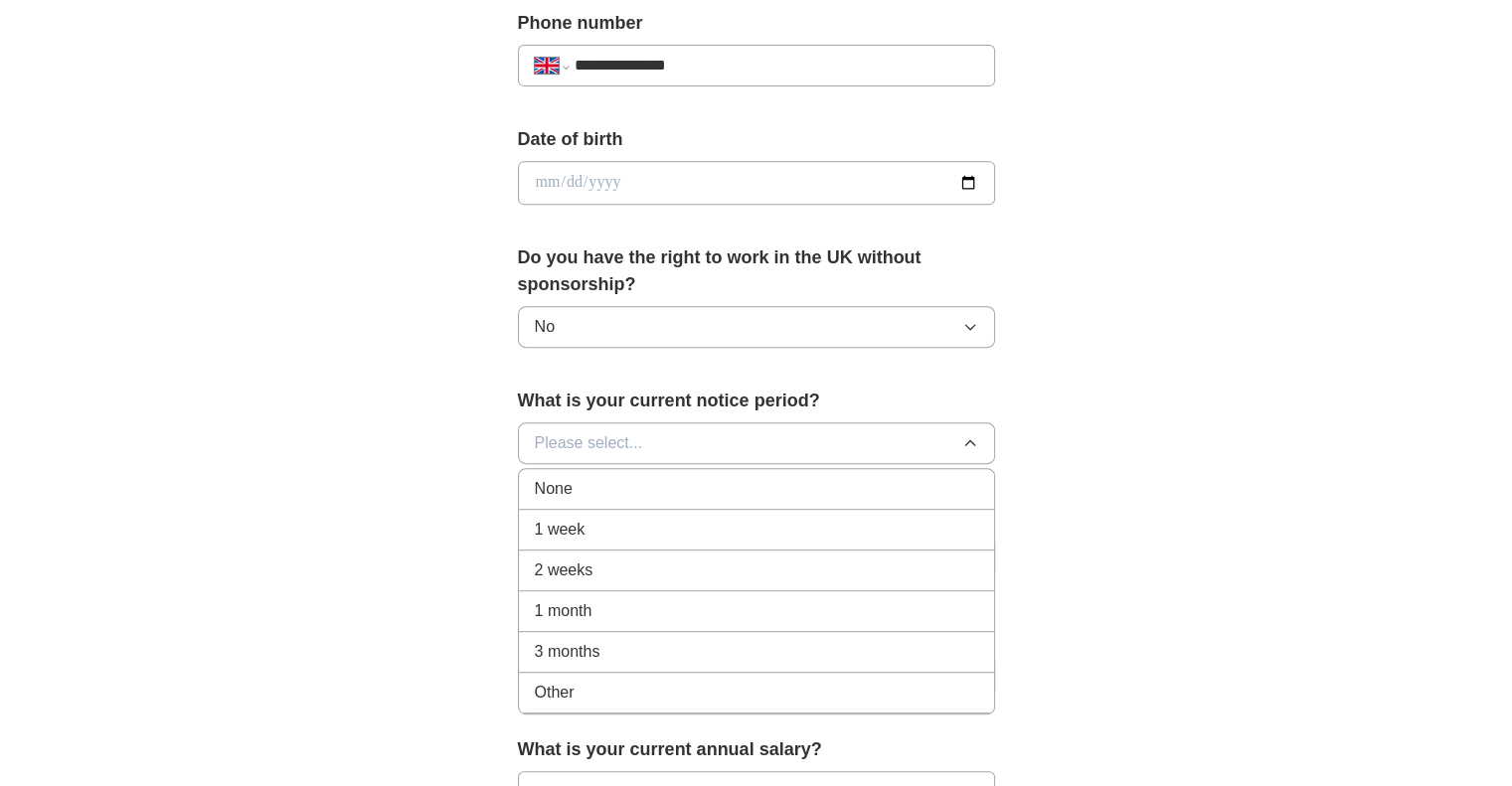 click on "1 week" at bounding box center [560, 530] 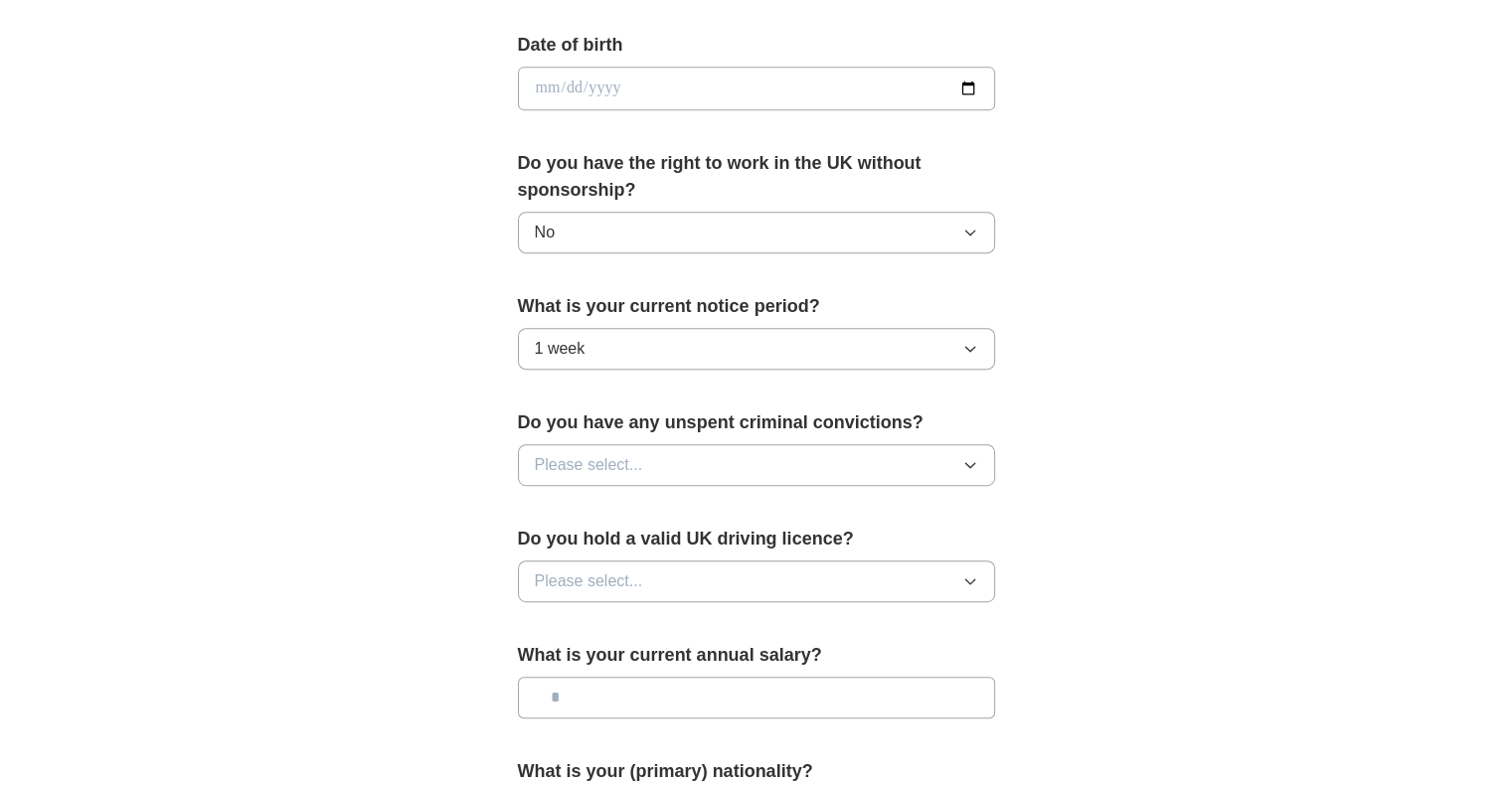 scroll, scrollTop: 894, scrollLeft: 0, axis: vertical 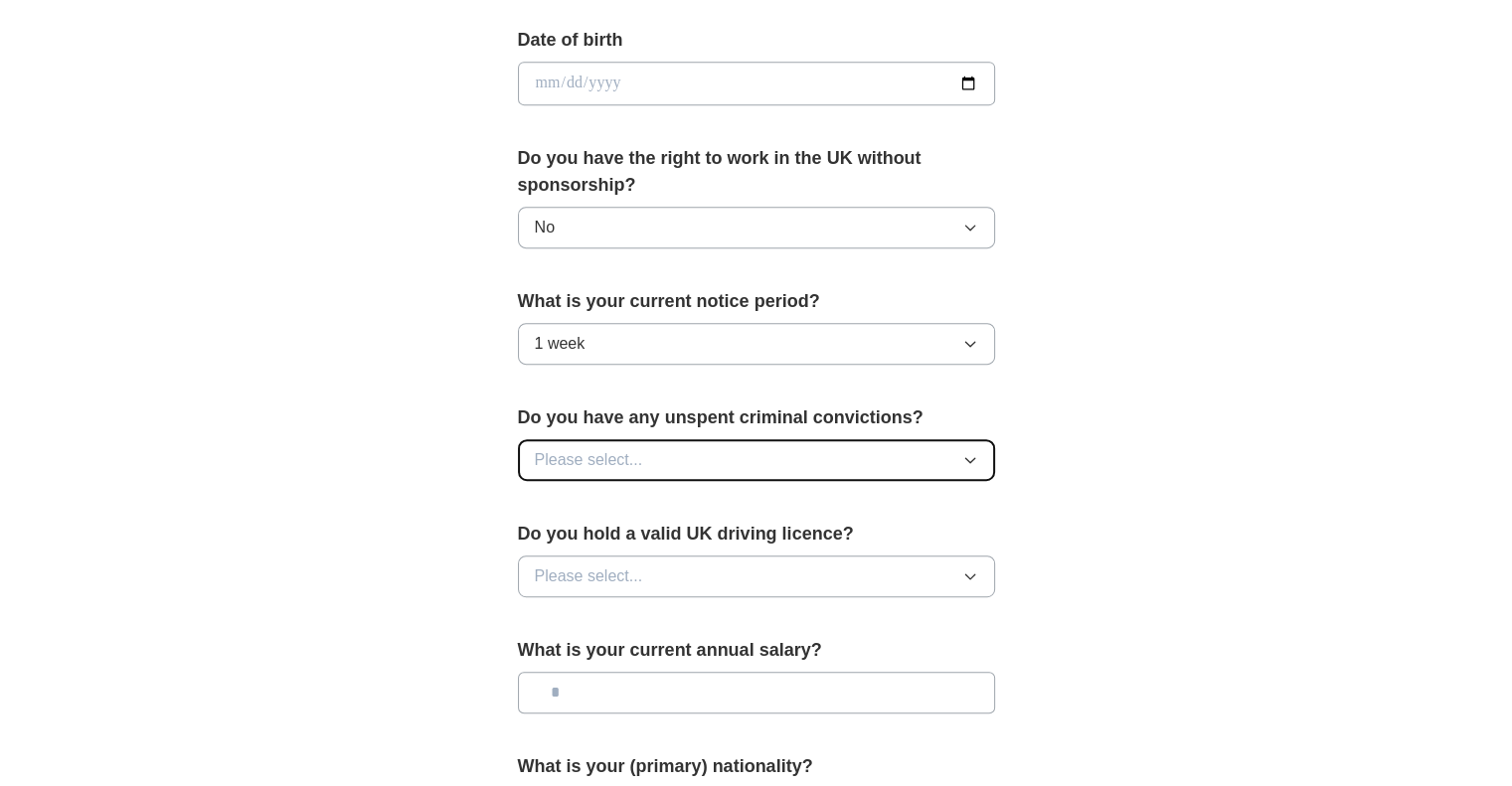 click on "Please select..." at bounding box center (756, 460) 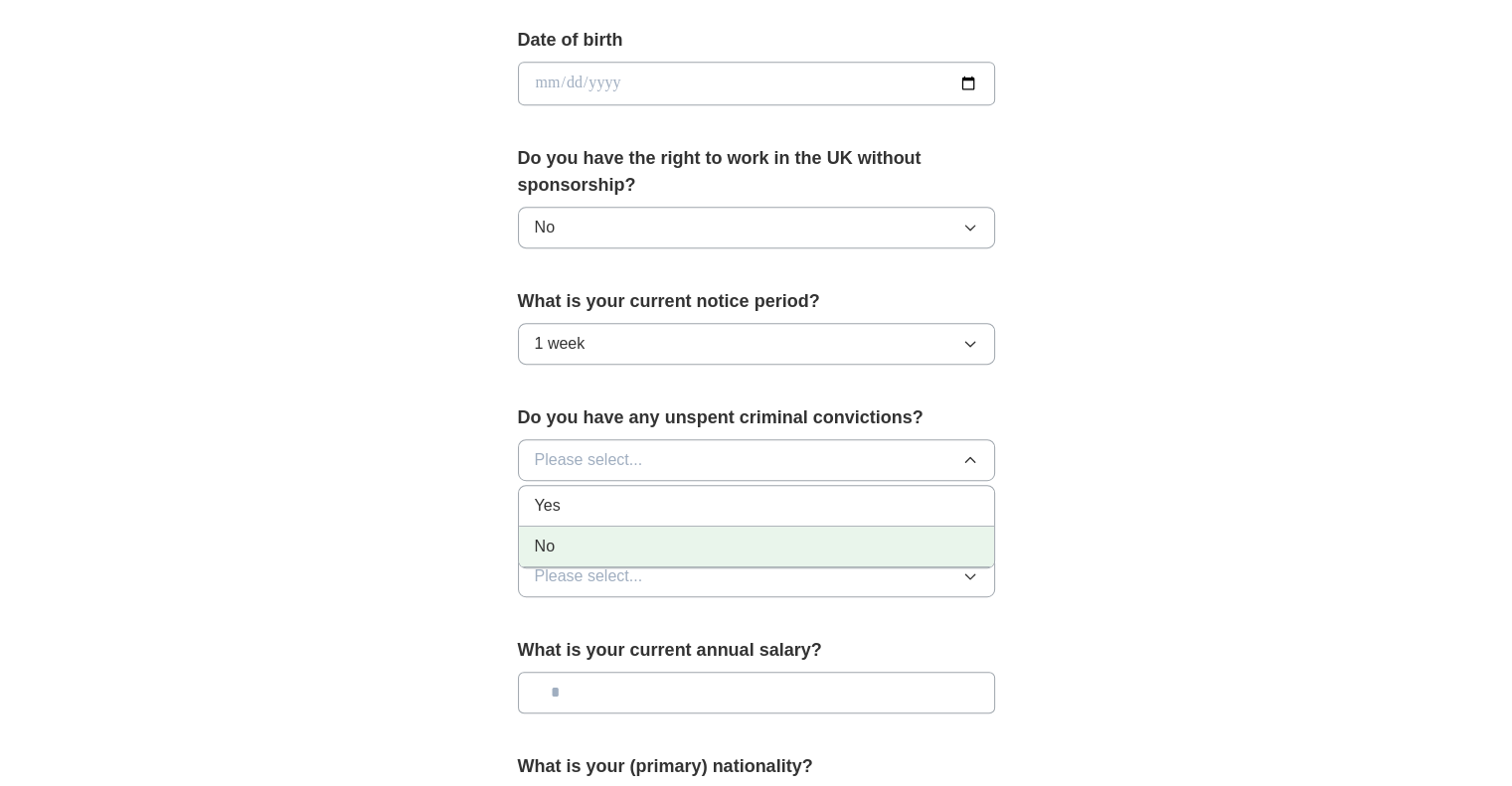 click on "No" at bounding box center [756, 547] 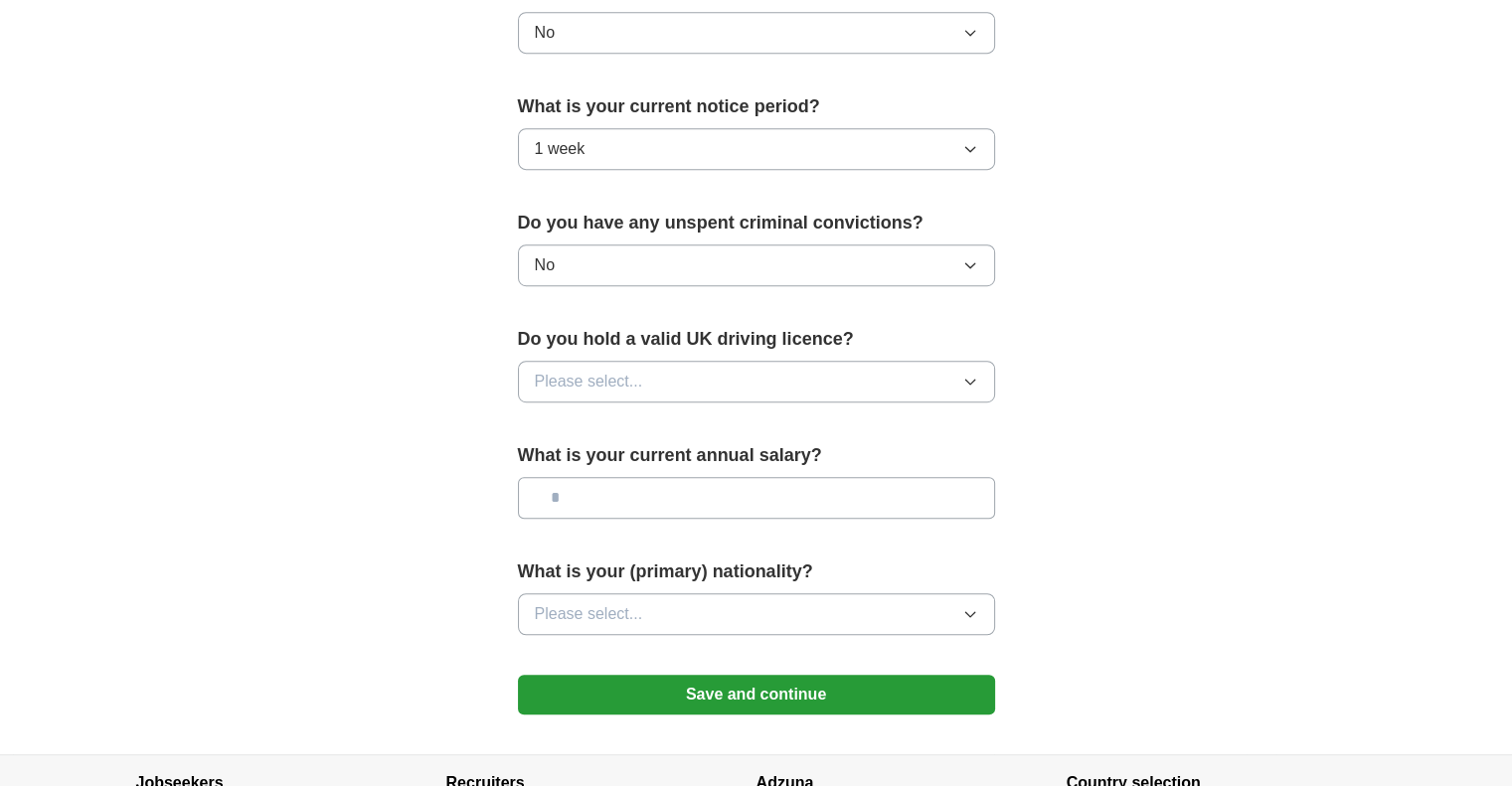 scroll, scrollTop: 1093, scrollLeft: 0, axis: vertical 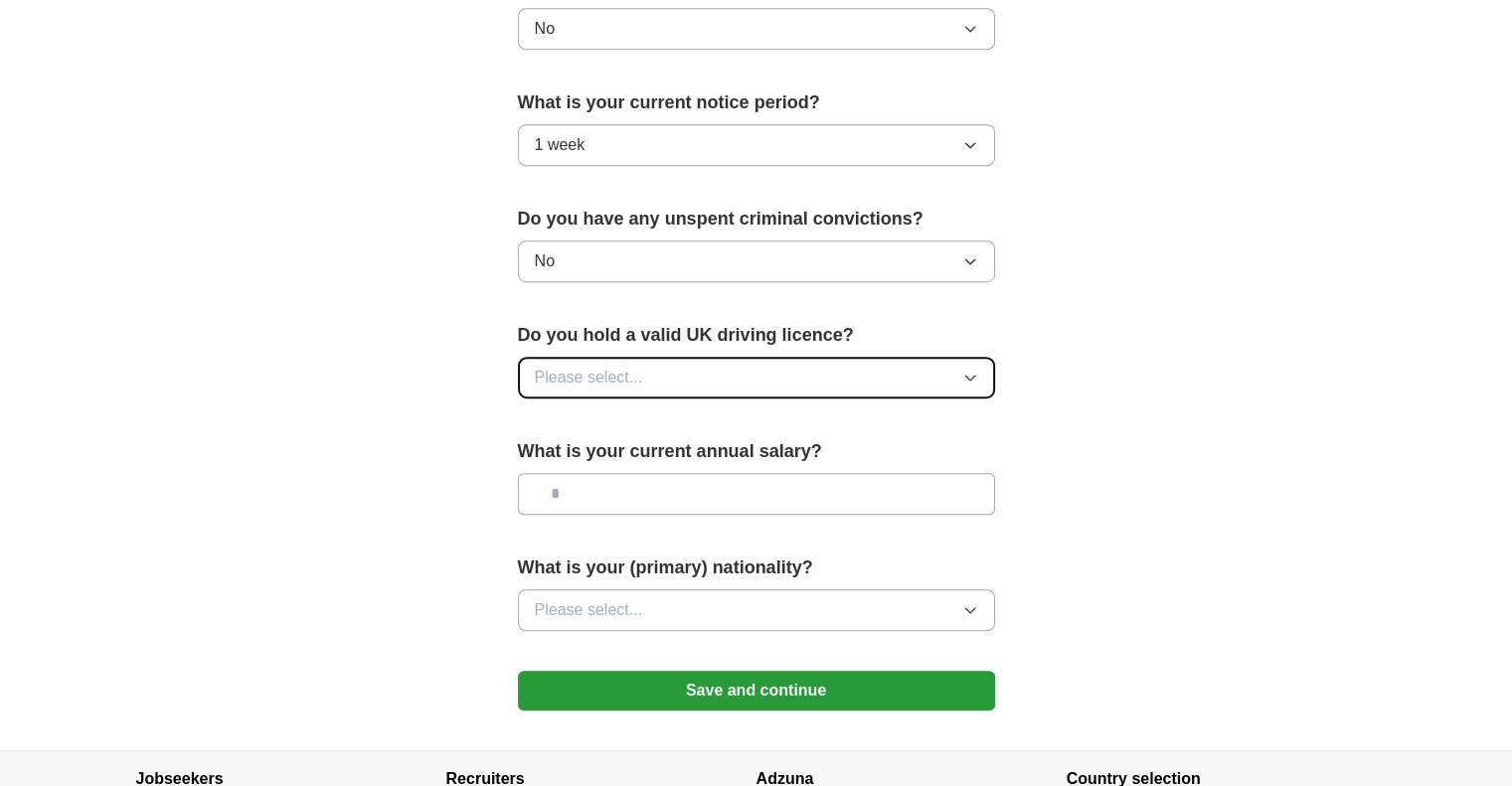 click on "Please select..." at bounding box center (588, 378) 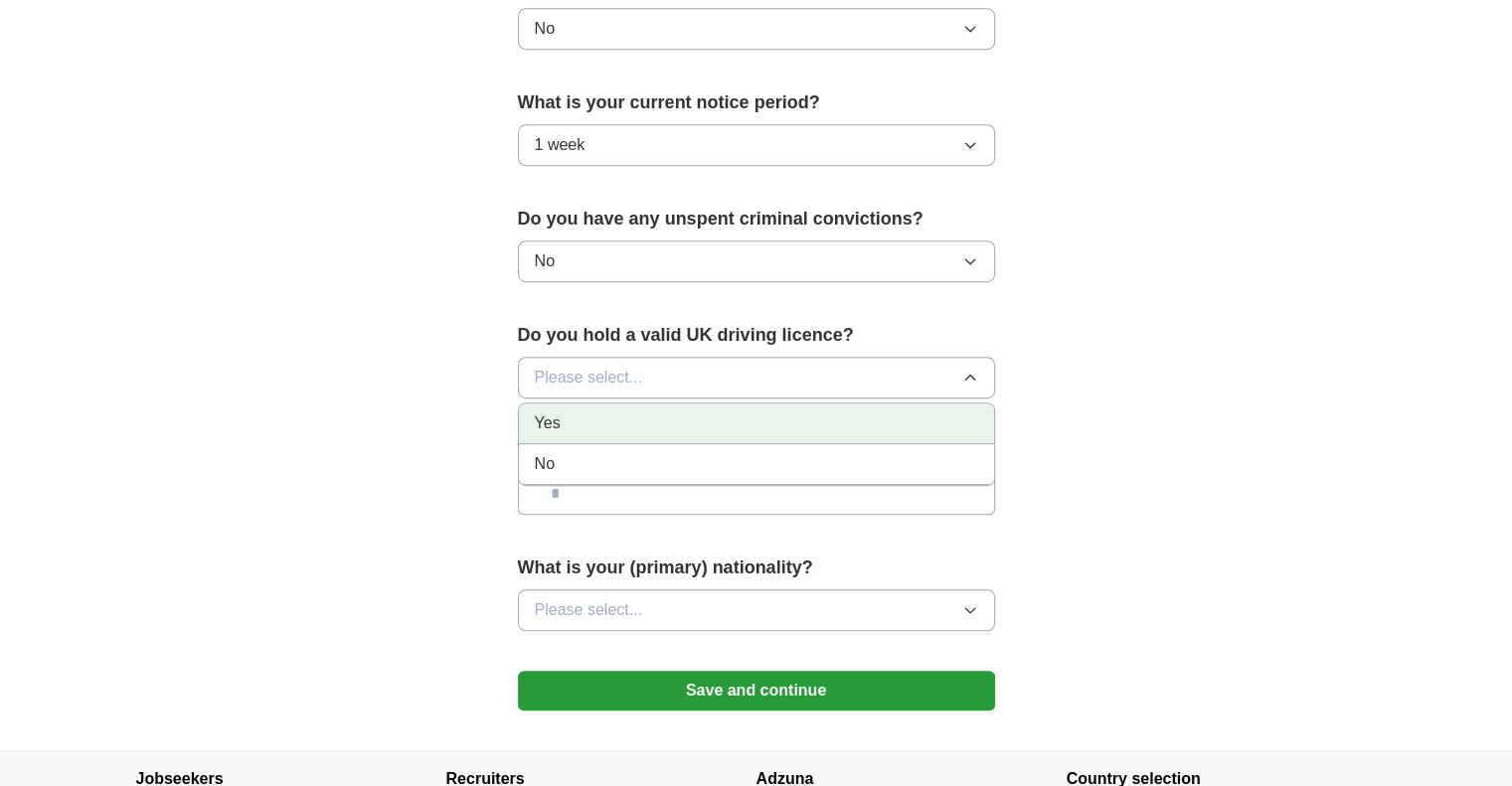 click on "Yes" at bounding box center (756, 423) 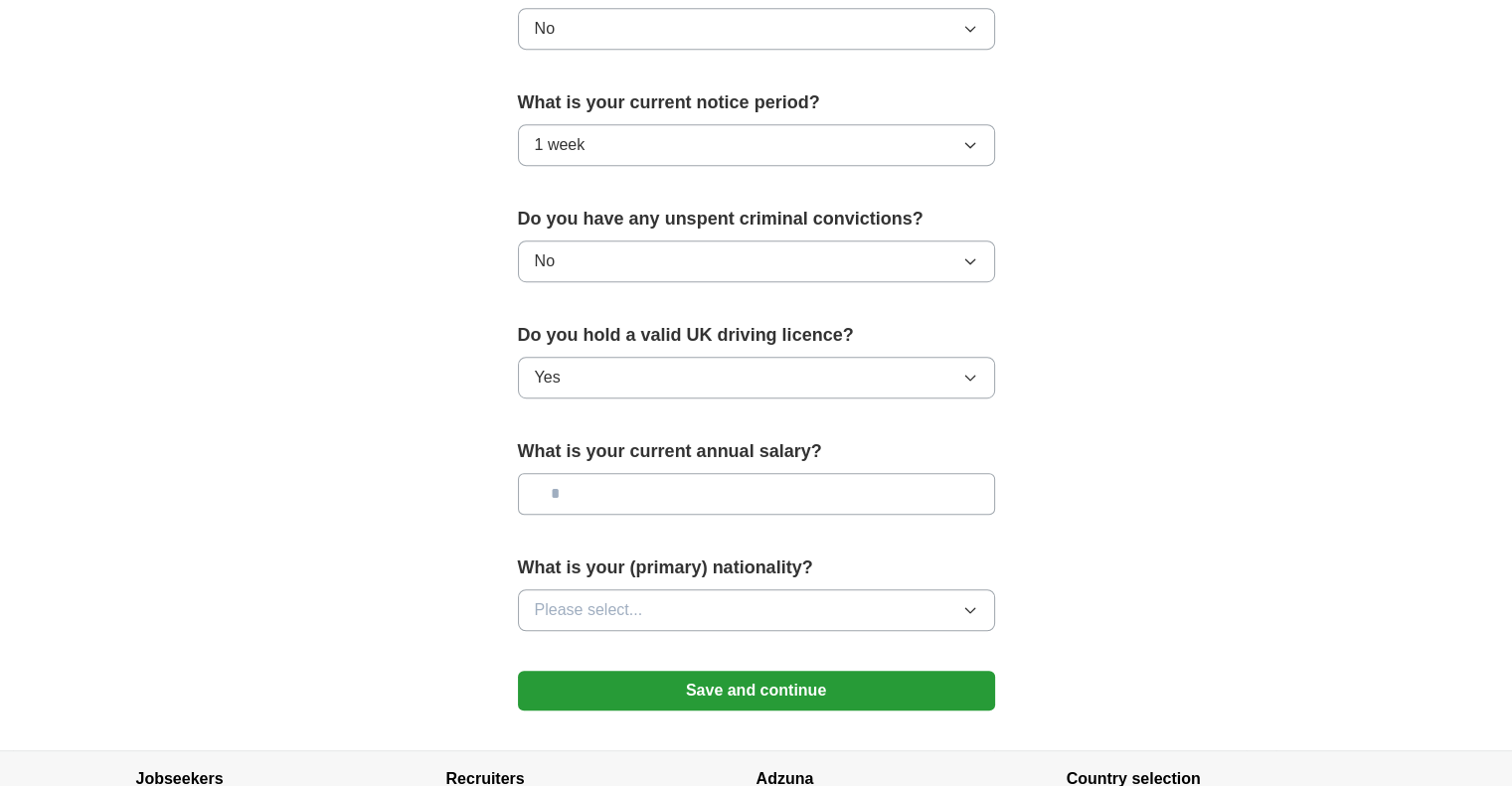 scroll, scrollTop: 1192, scrollLeft: 0, axis: vertical 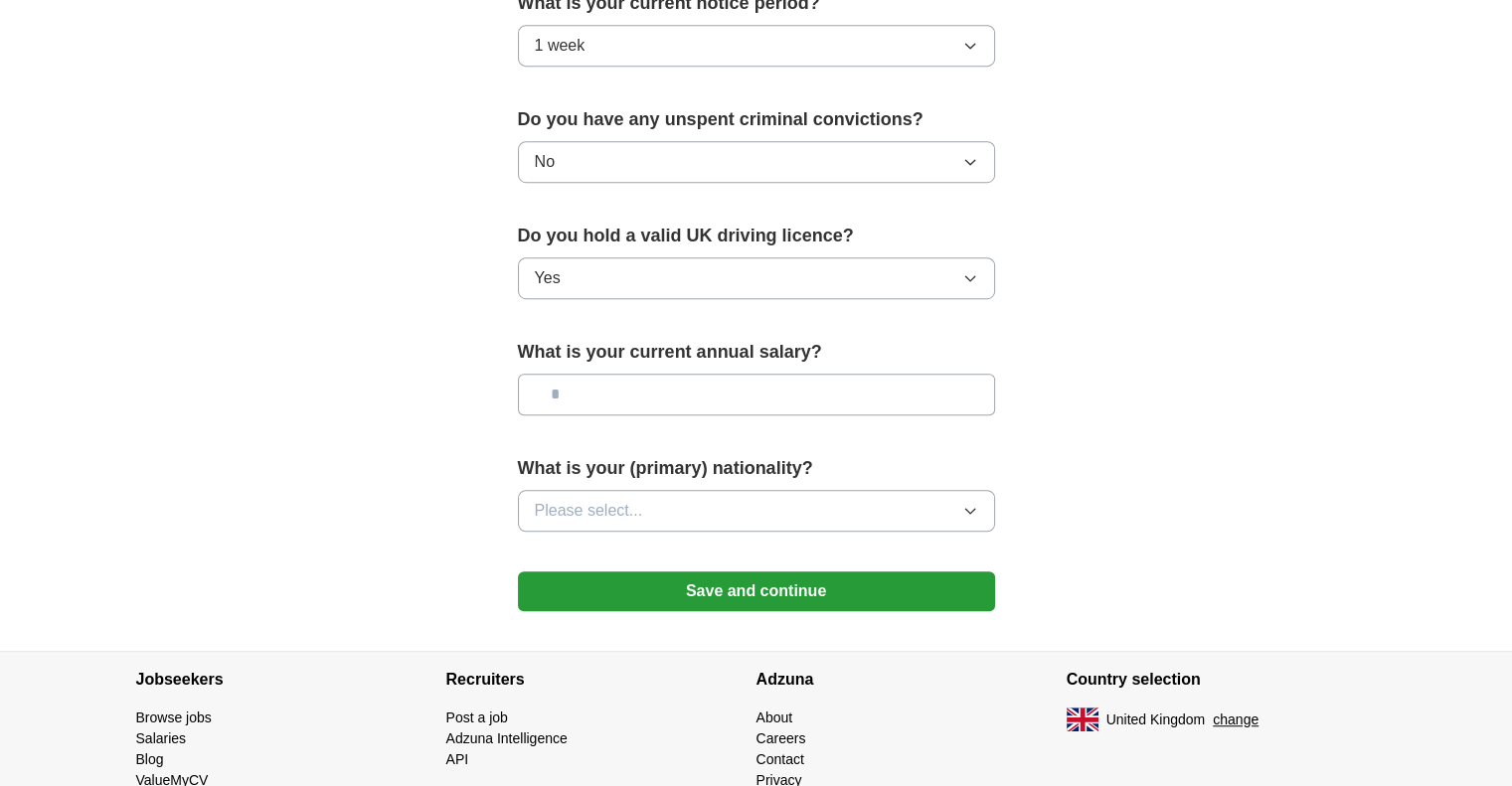 click at bounding box center (756, 394) 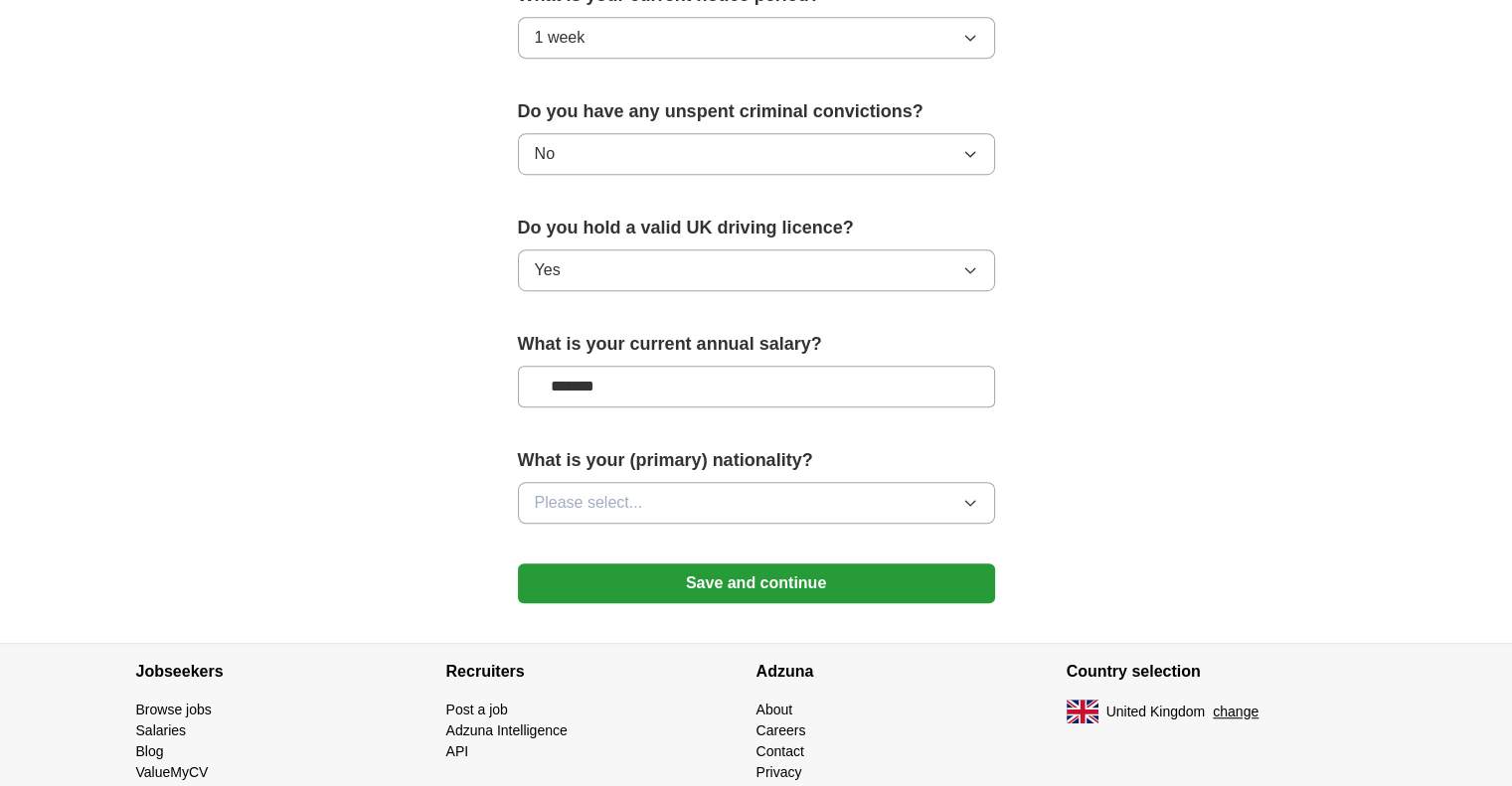 scroll, scrollTop: 1252, scrollLeft: 0, axis: vertical 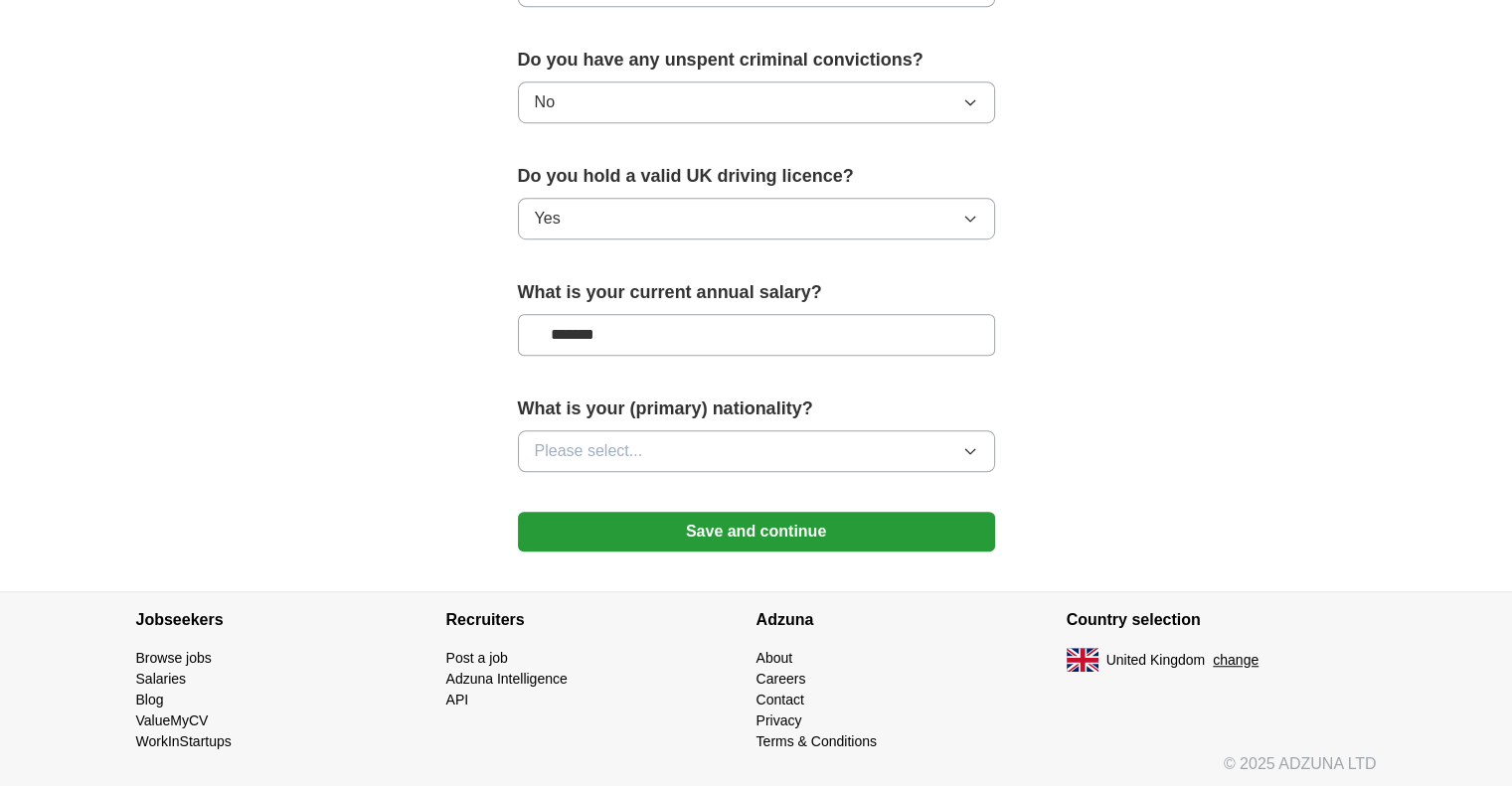 type on "*******" 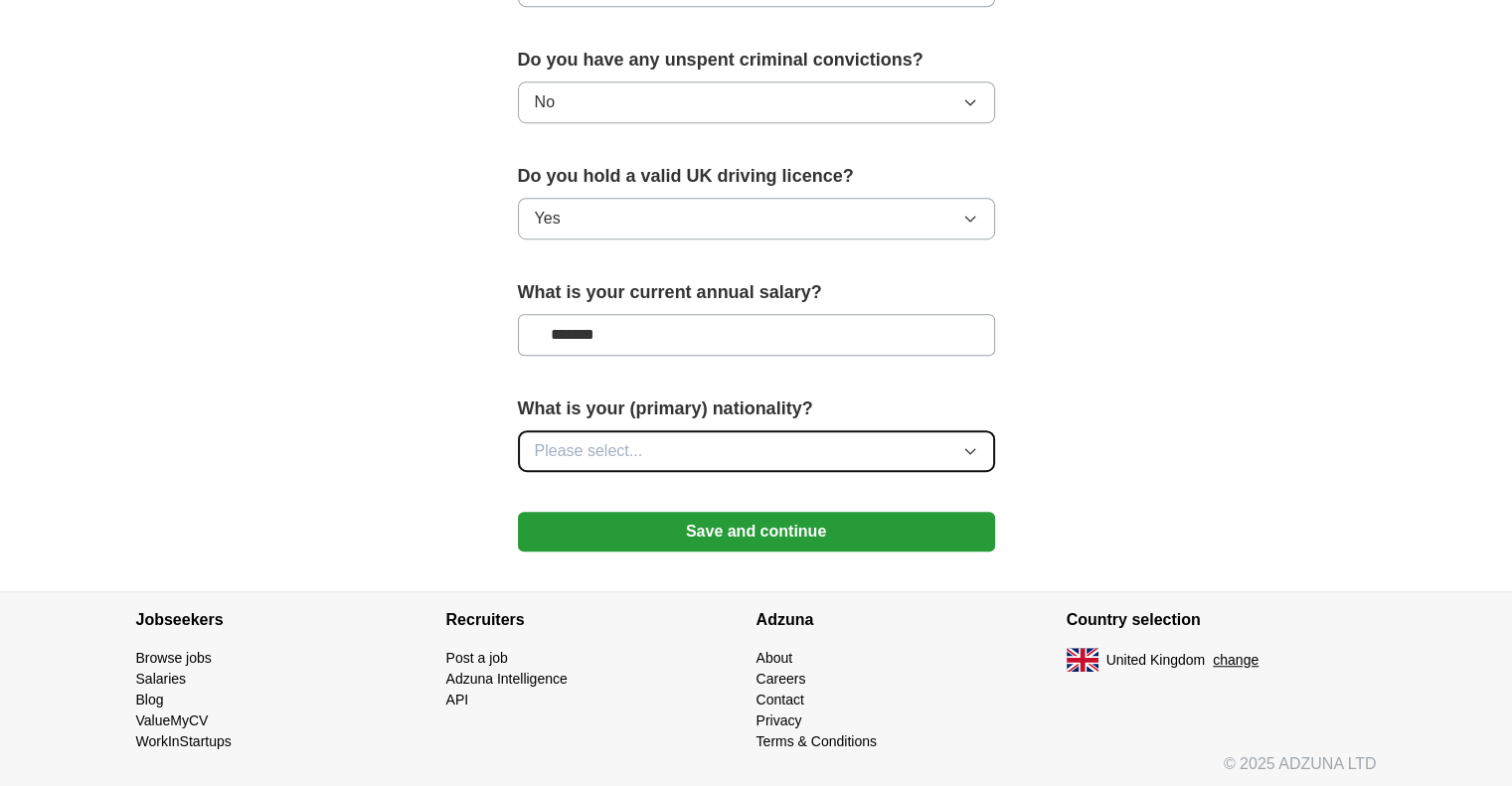 click on "Please select..." at bounding box center [588, 451] 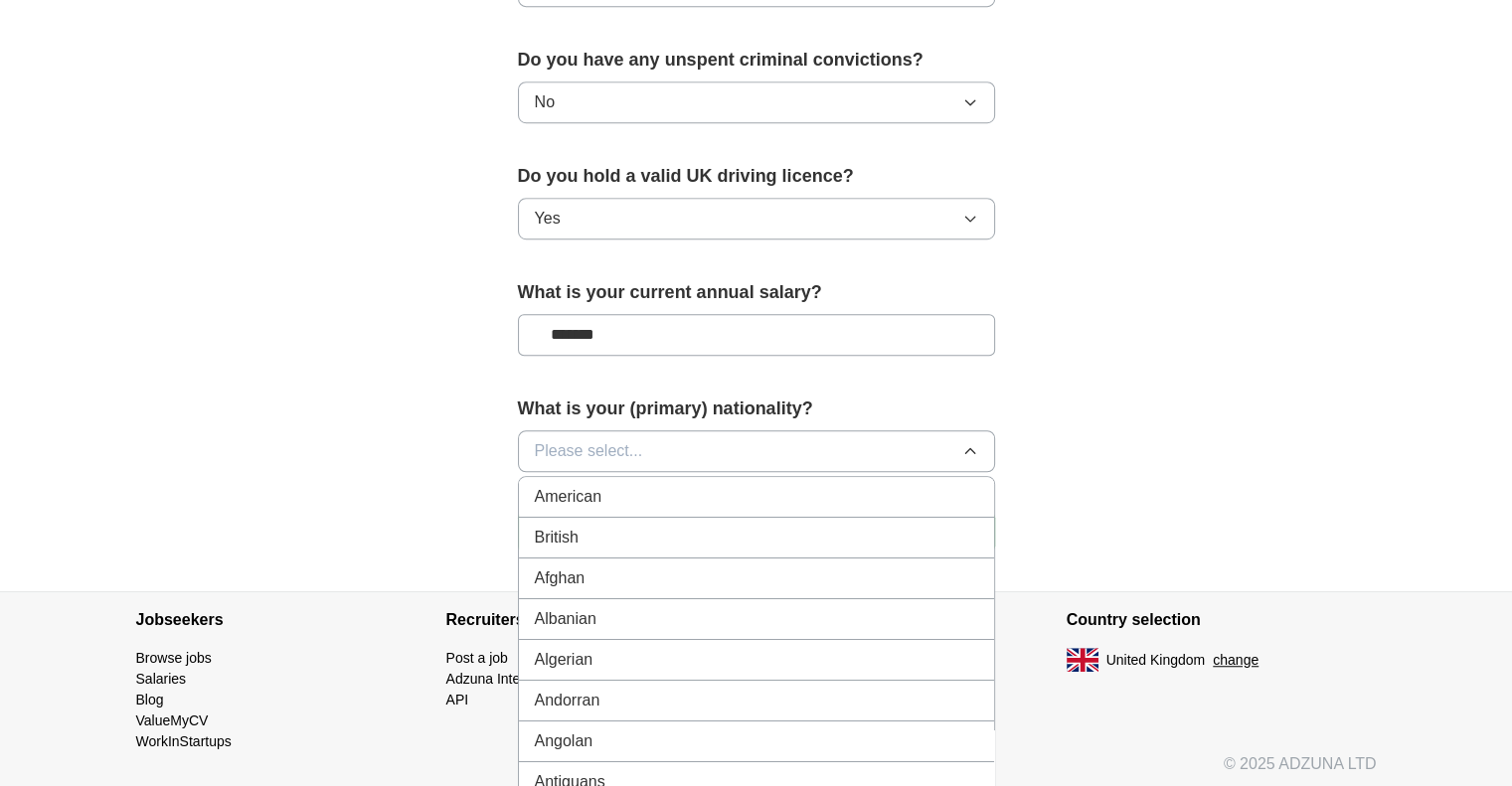 drag, startPoint x: 594, startPoint y: 540, endPoint x: 620, endPoint y: 506, distance: 42.80187 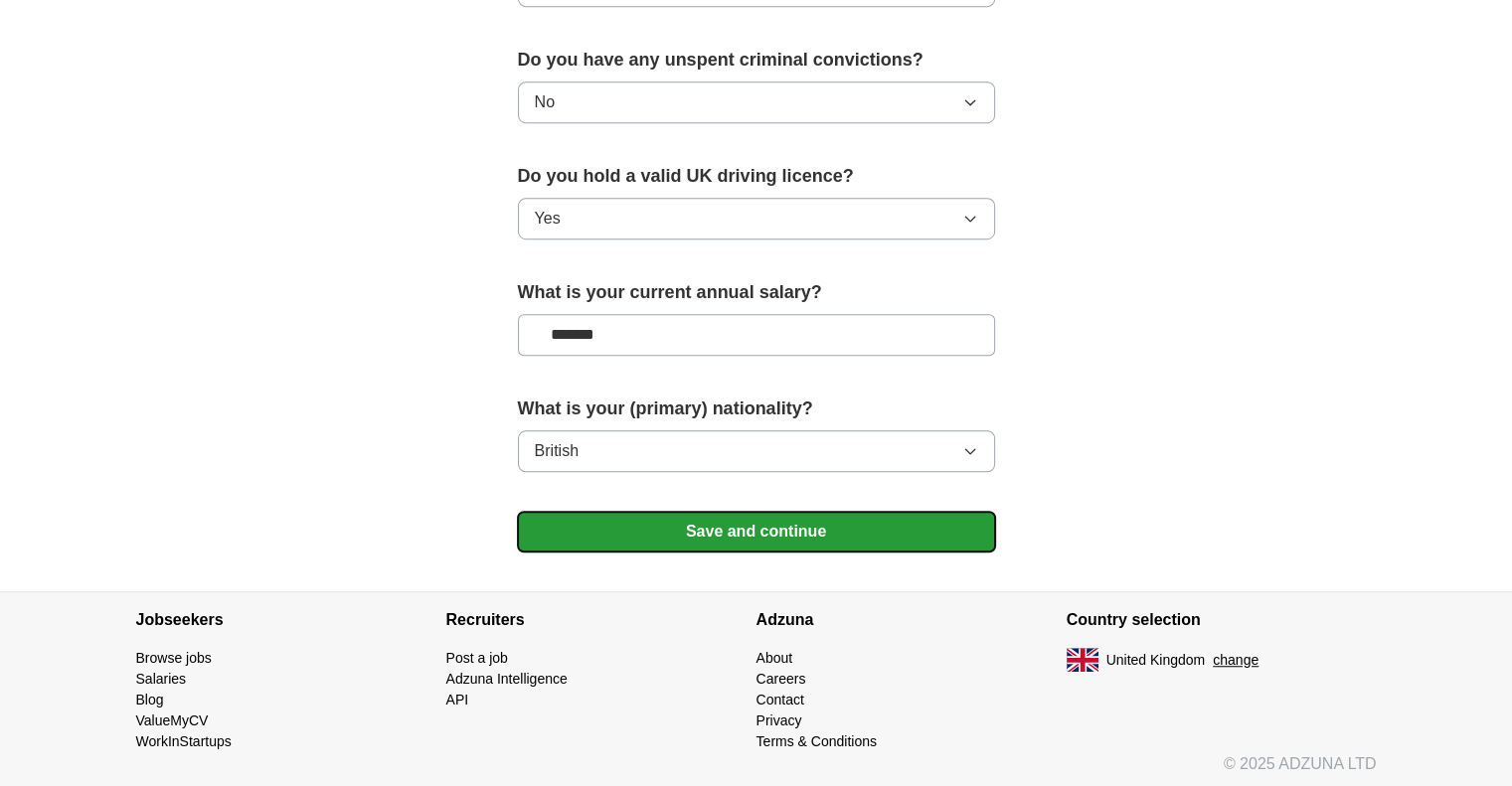click on "Save and continue" at bounding box center [756, 532] 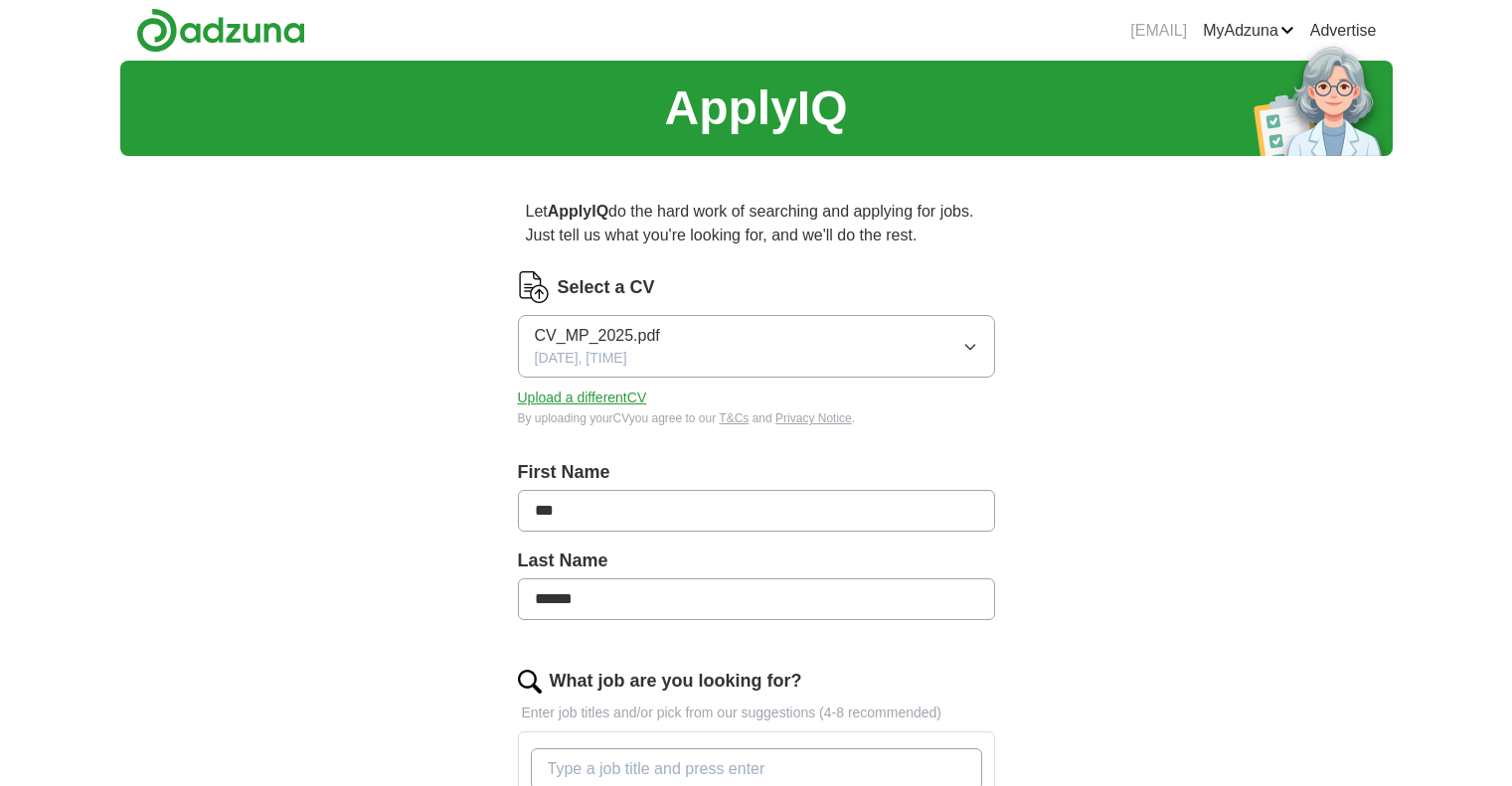 scroll, scrollTop: 0, scrollLeft: 0, axis: both 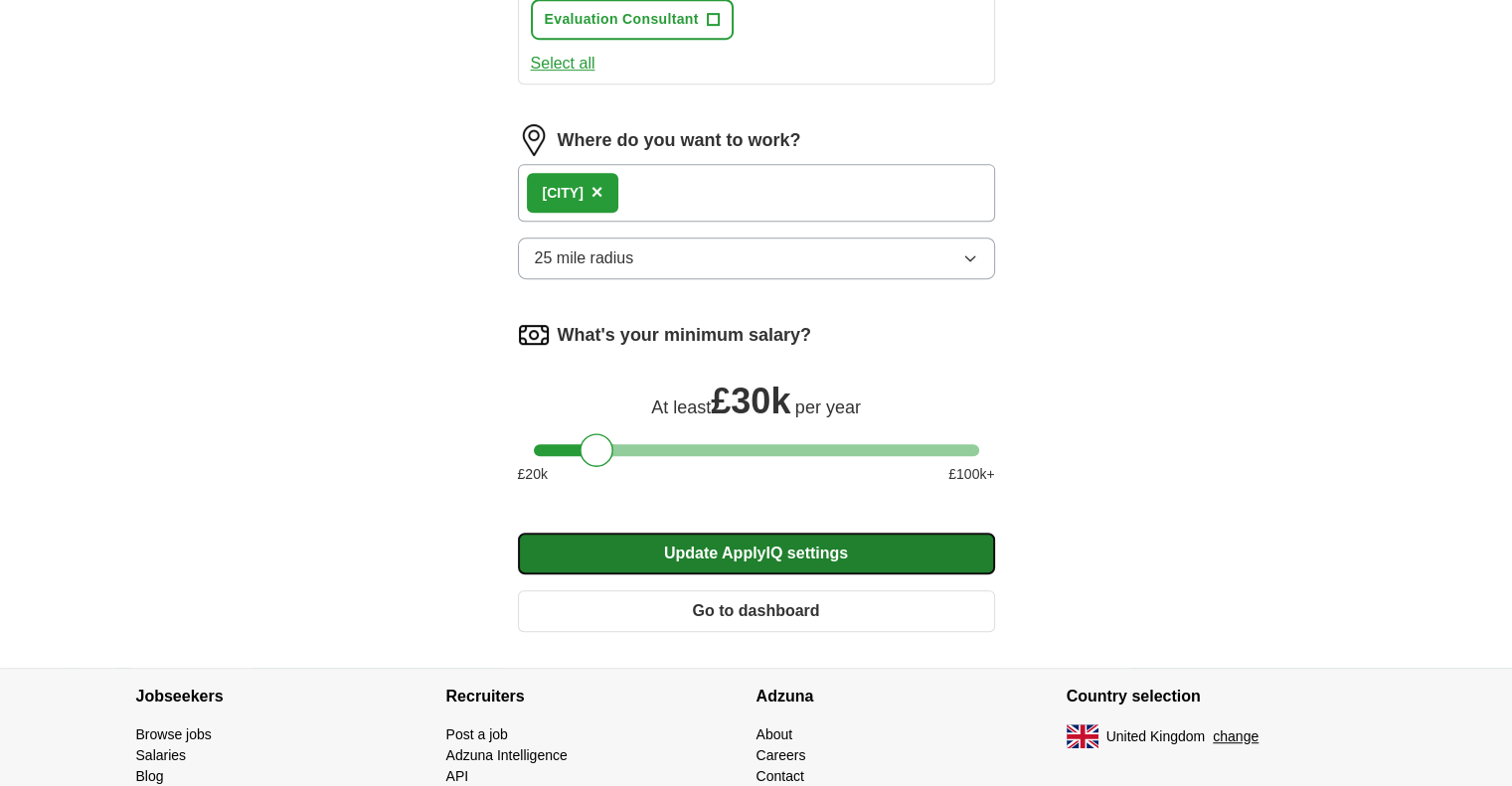 click on "Update ApplyIQ settings" at bounding box center [756, 553] 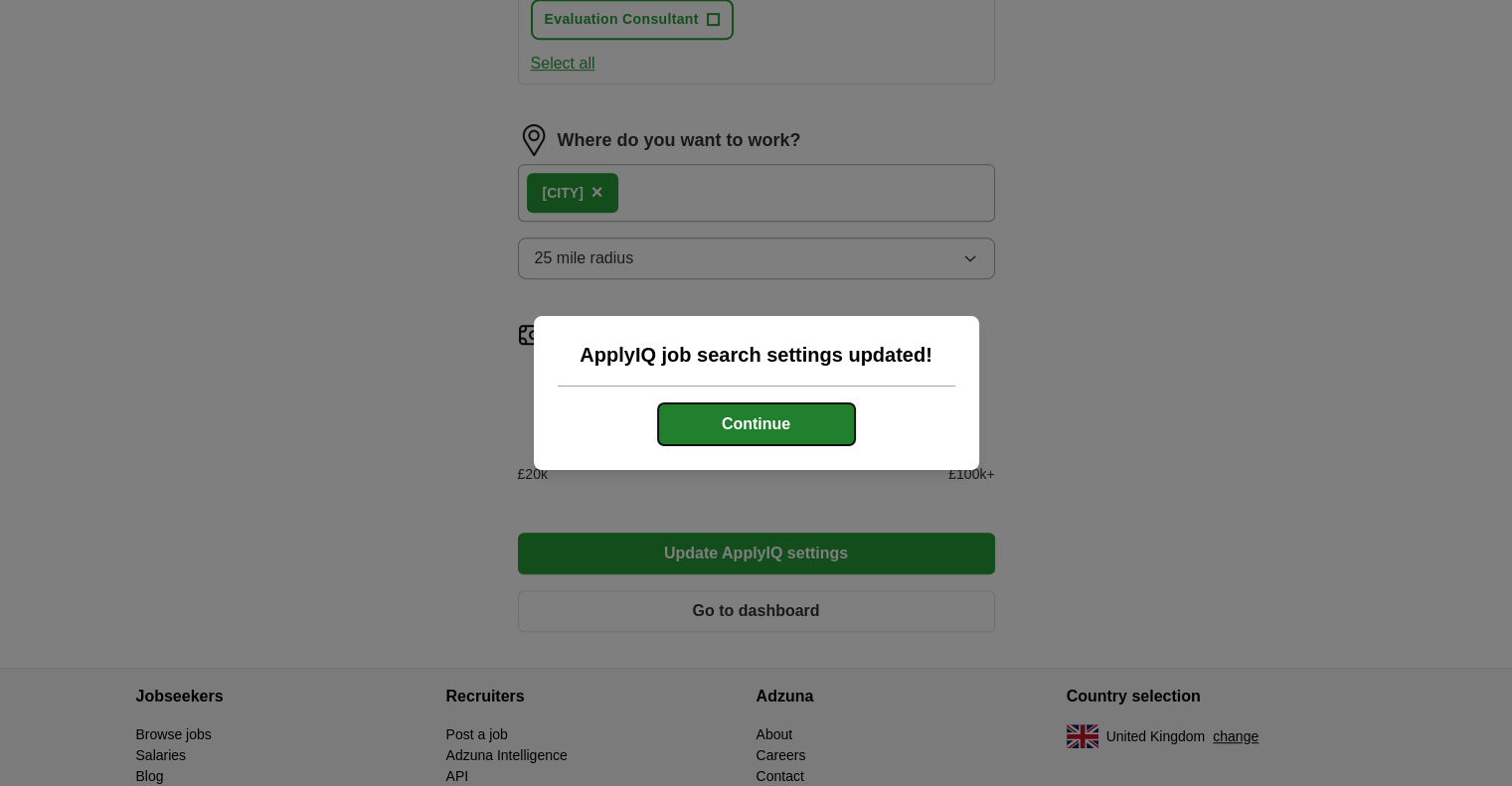 click on "Continue" at bounding box center [756, 424] 